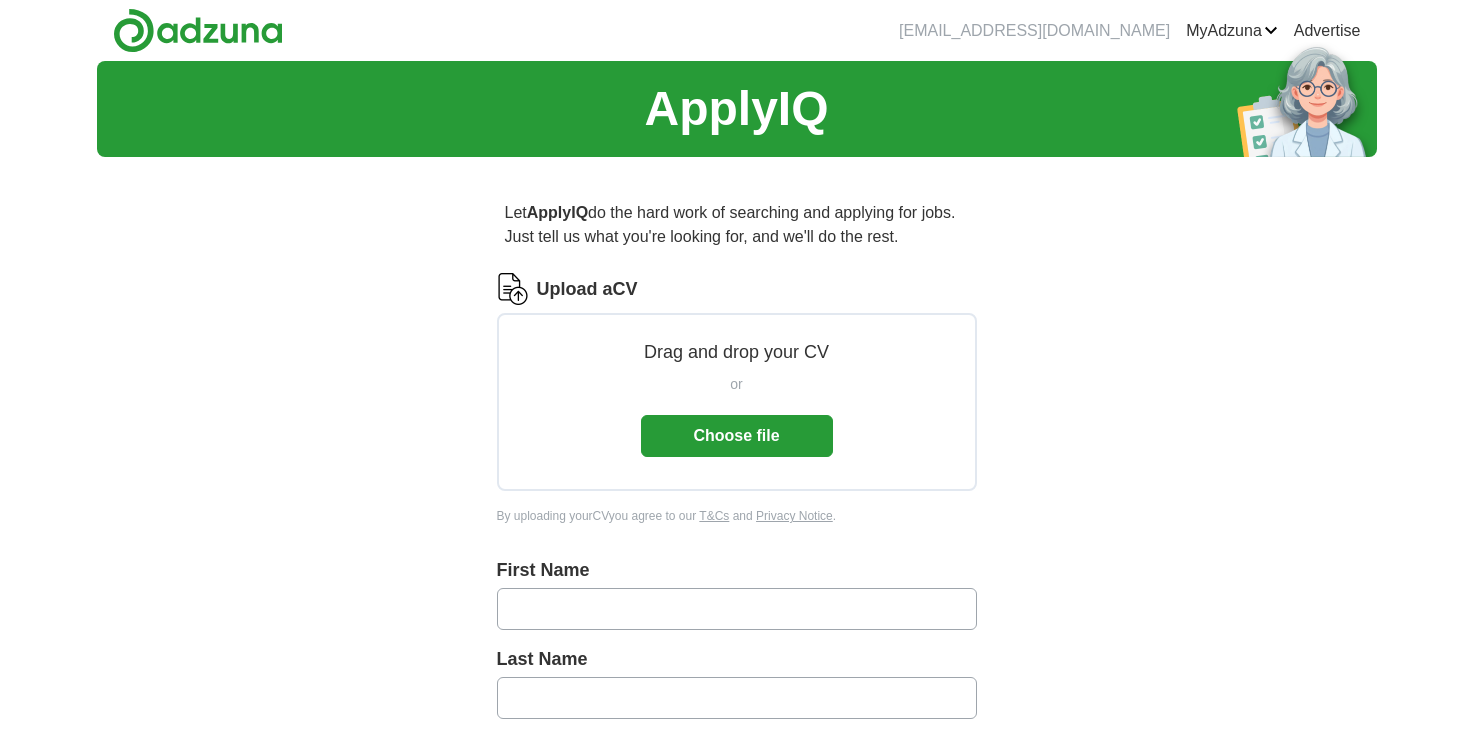 scroll, scrollTop: 0, scrollLeft: 0, axis: both 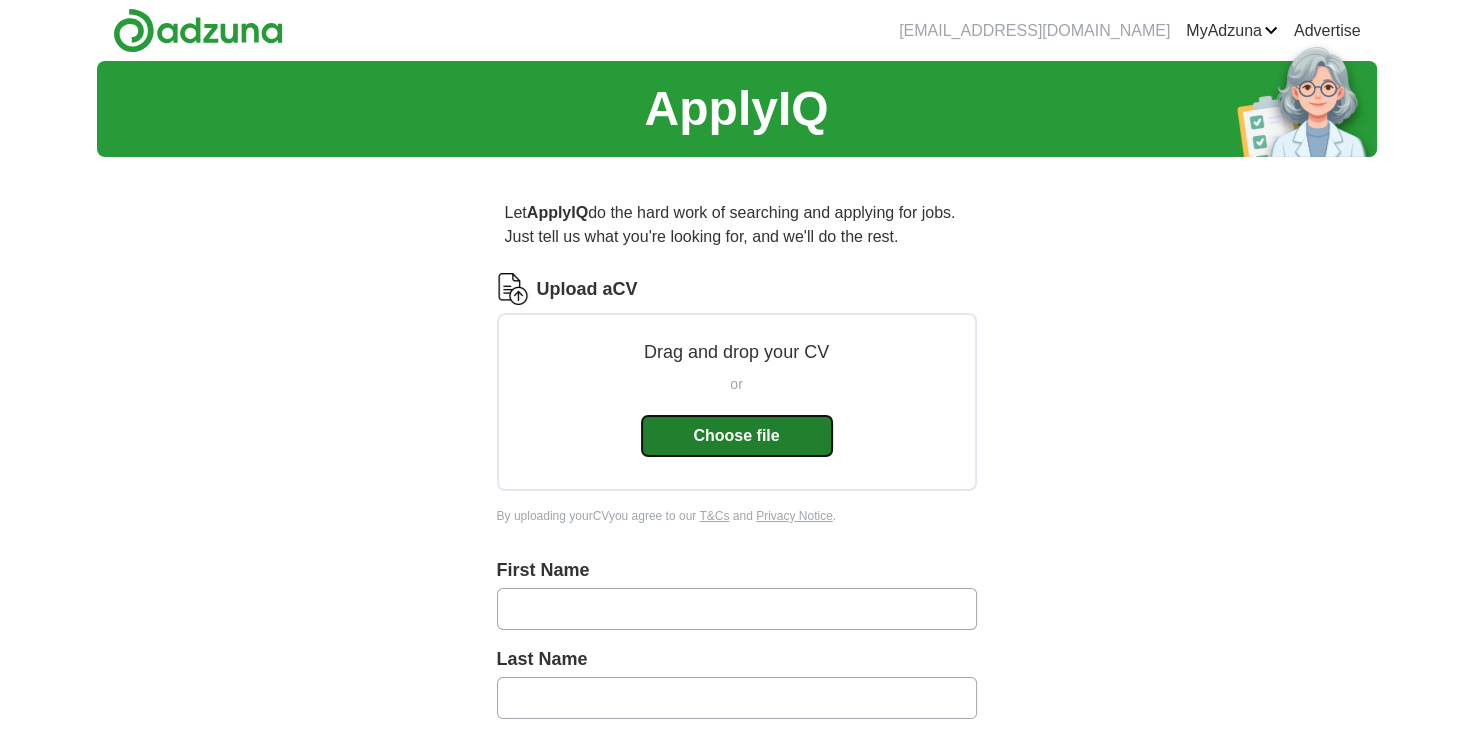 click on "Choose file" at bounding box center [737, 436] 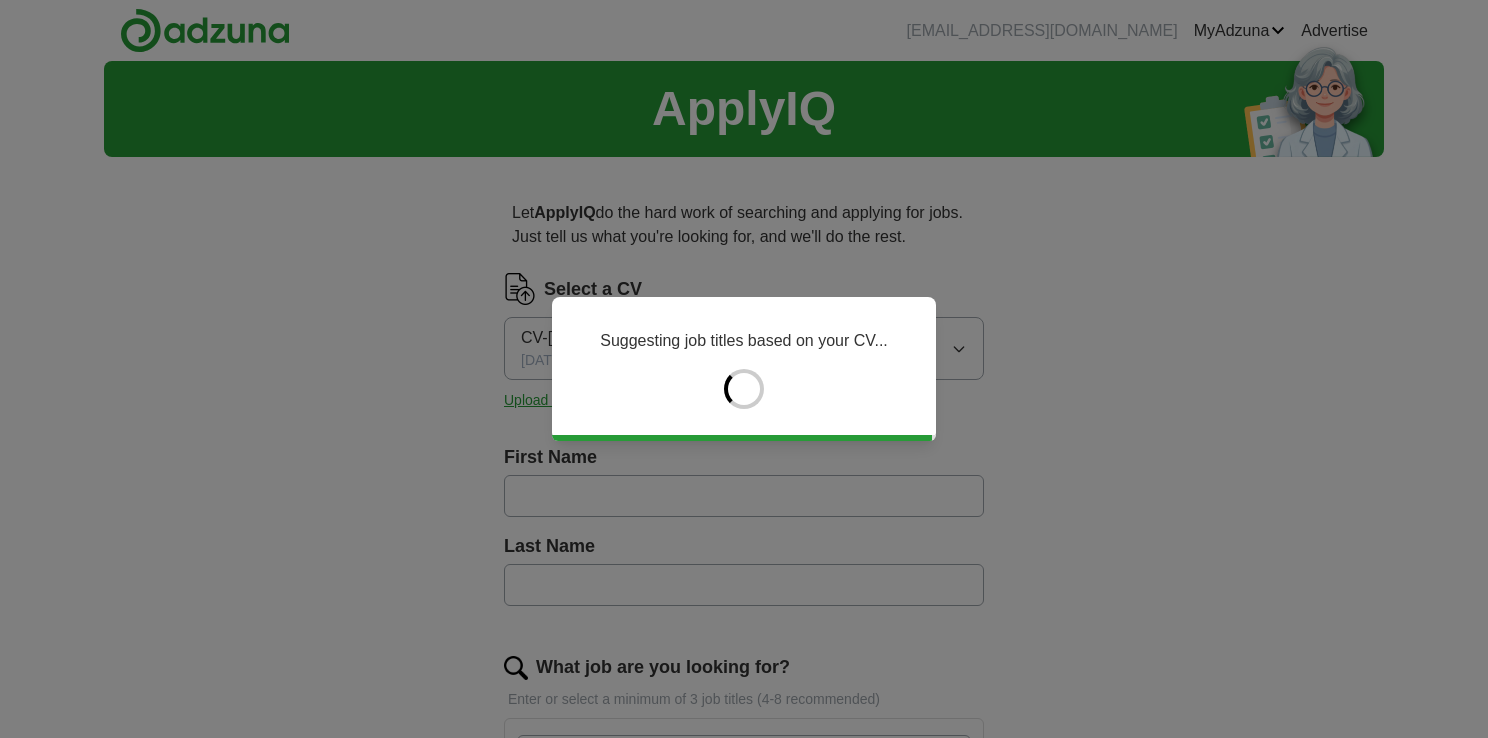 type on "*****" 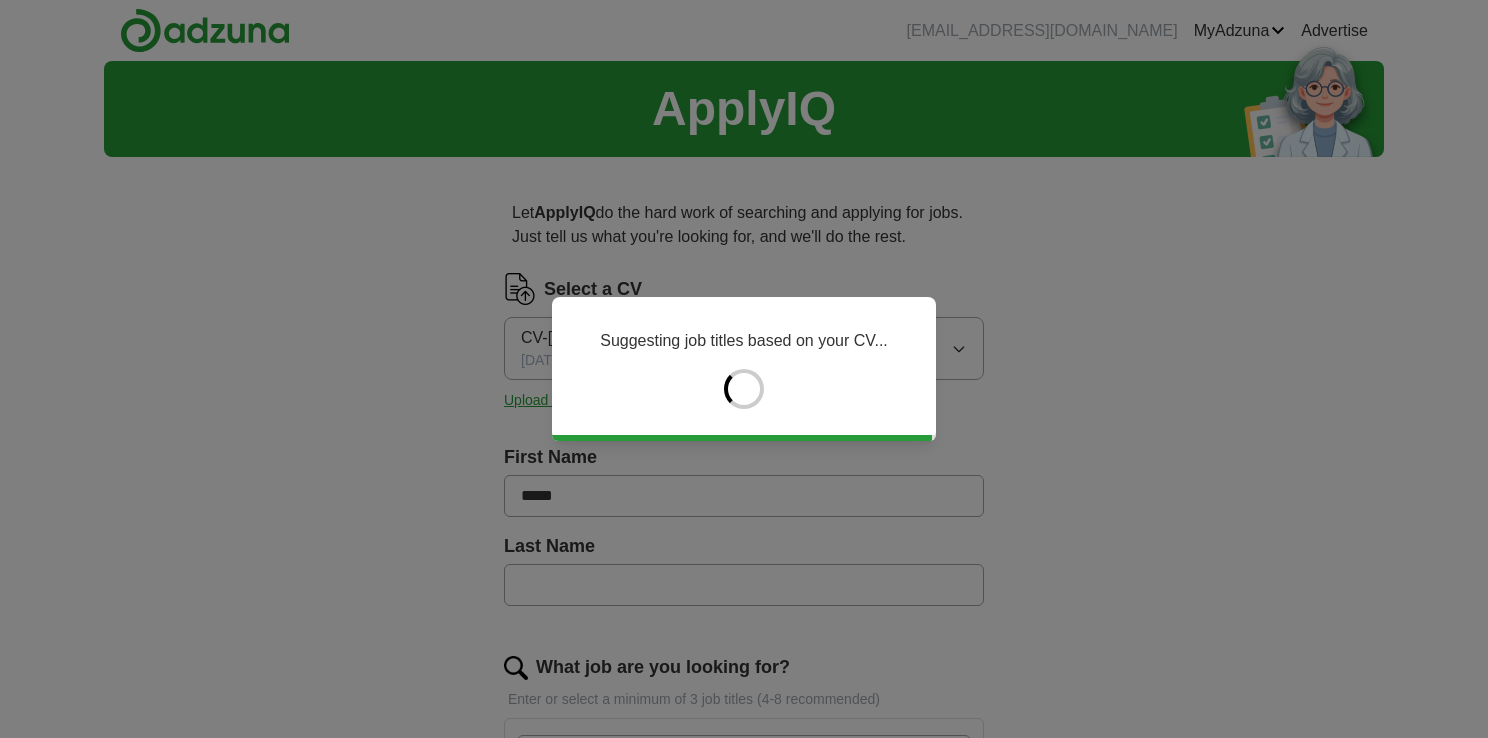 type on "*****" 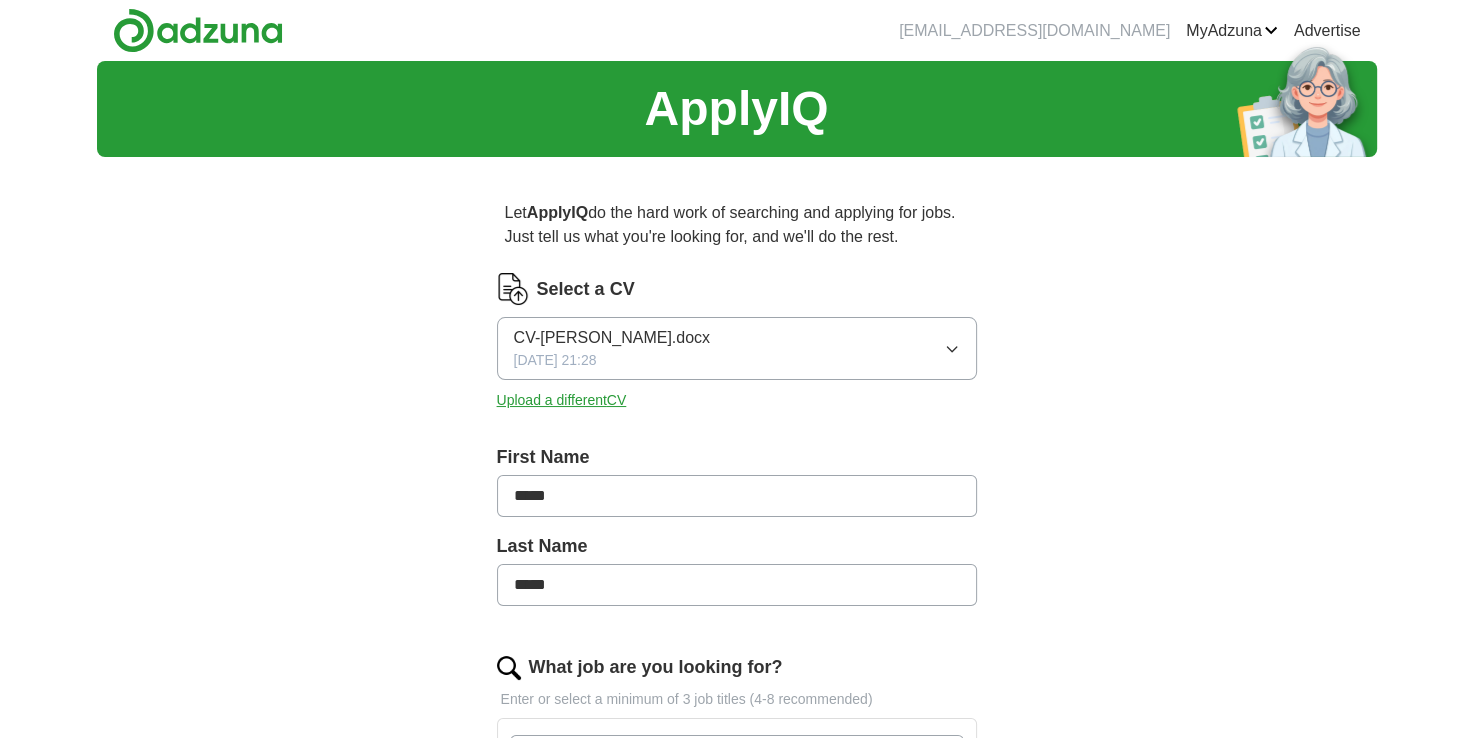 click on "ApplyIQ Let  ApplyIQ  do the hard work of searching and applying for jobs. Just tell us what you're looking for, and we'll do the rest. Select a CV CV-[PERSON_NAME].docx [DATE] 21:28 Upload a different  CV First Name ***** Last Name ***** What job are you looking for? Enter or select a minimum of 3 job titles (4-8 recommended) Quality Control Technician + Machine Operator + Logistics Coordinator + Production Supervisor + Production Operator + Warehouse Operative + Machine Setter + Select all Where do you want to work? 25 mile radius What's your minimum salary? At least  £ -   per year £ 20 k £ 100 k+ Start applying for jobs By registering, you consent to us applying to suitable jobs for you" at bounding box center (737, 805) 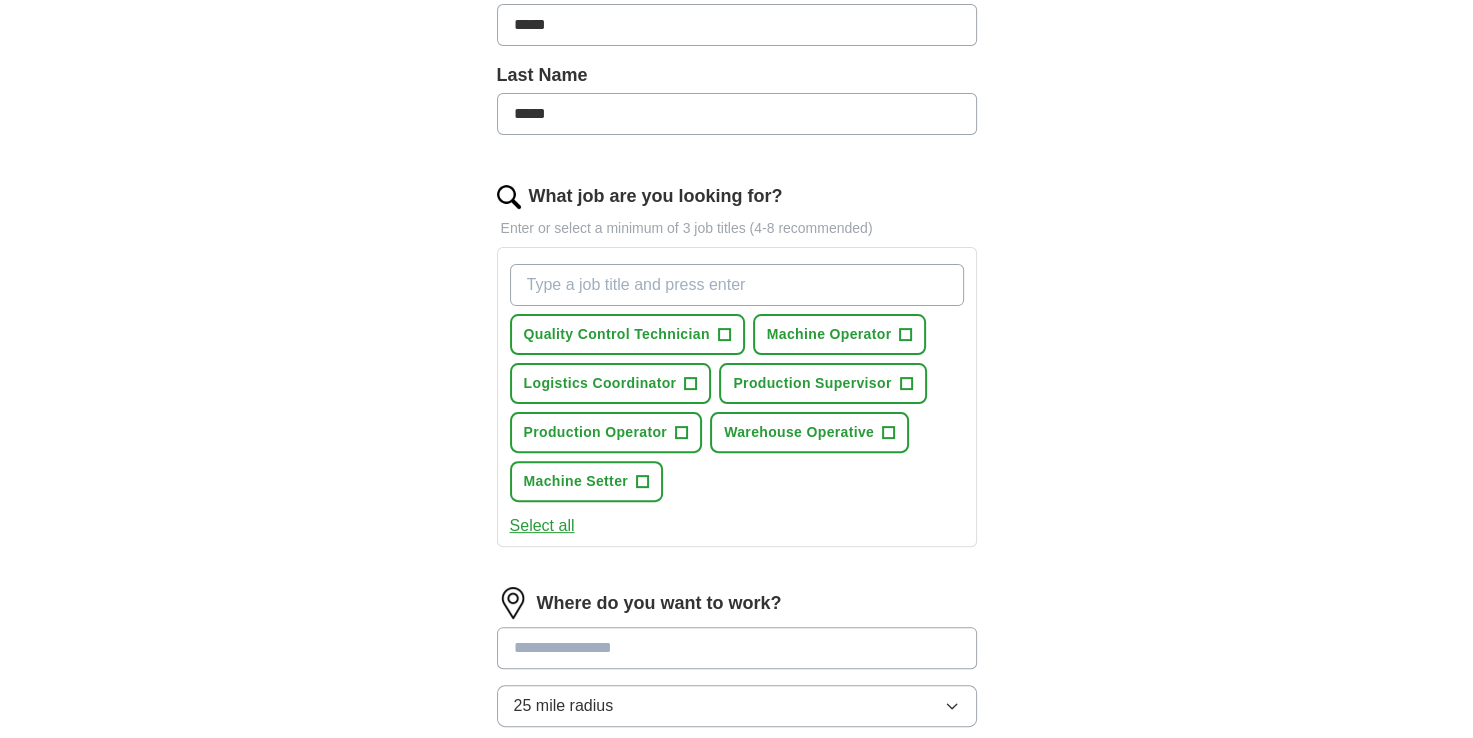 scroll, scrollTop: 480, scrollLeft: 0, axis: vertical 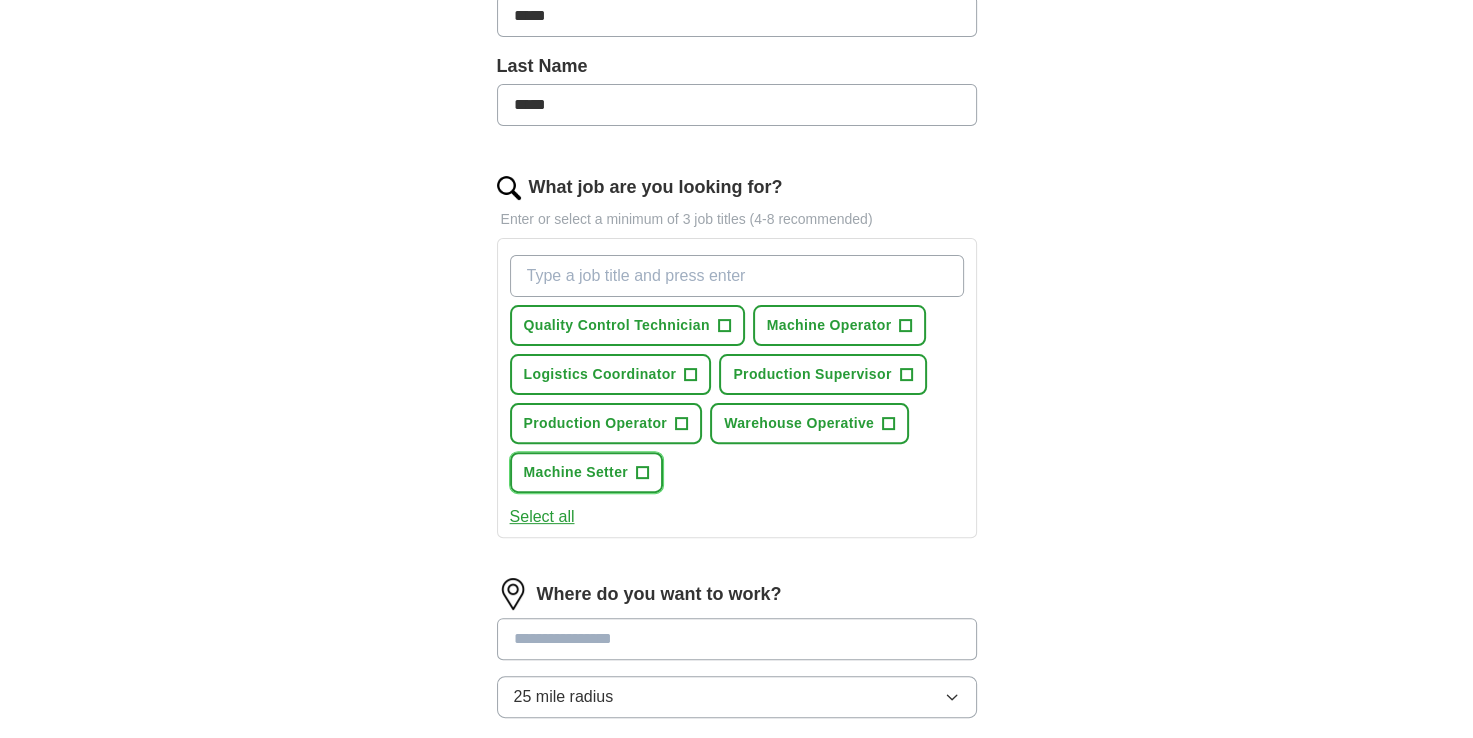 click on "Machine Setter +" at bounding box center (587, 472) 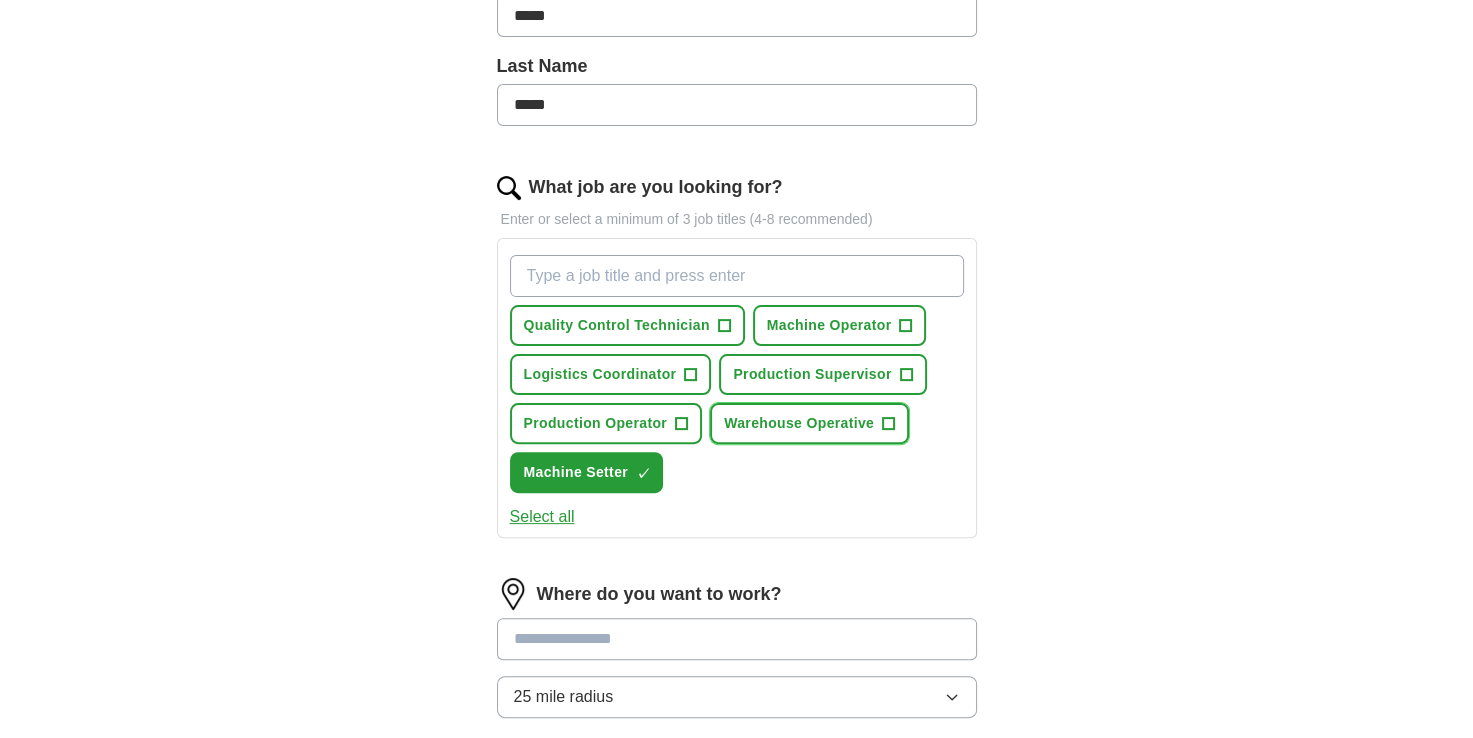 click on "Warehouse Operative +" at bounding box center [809, 423] 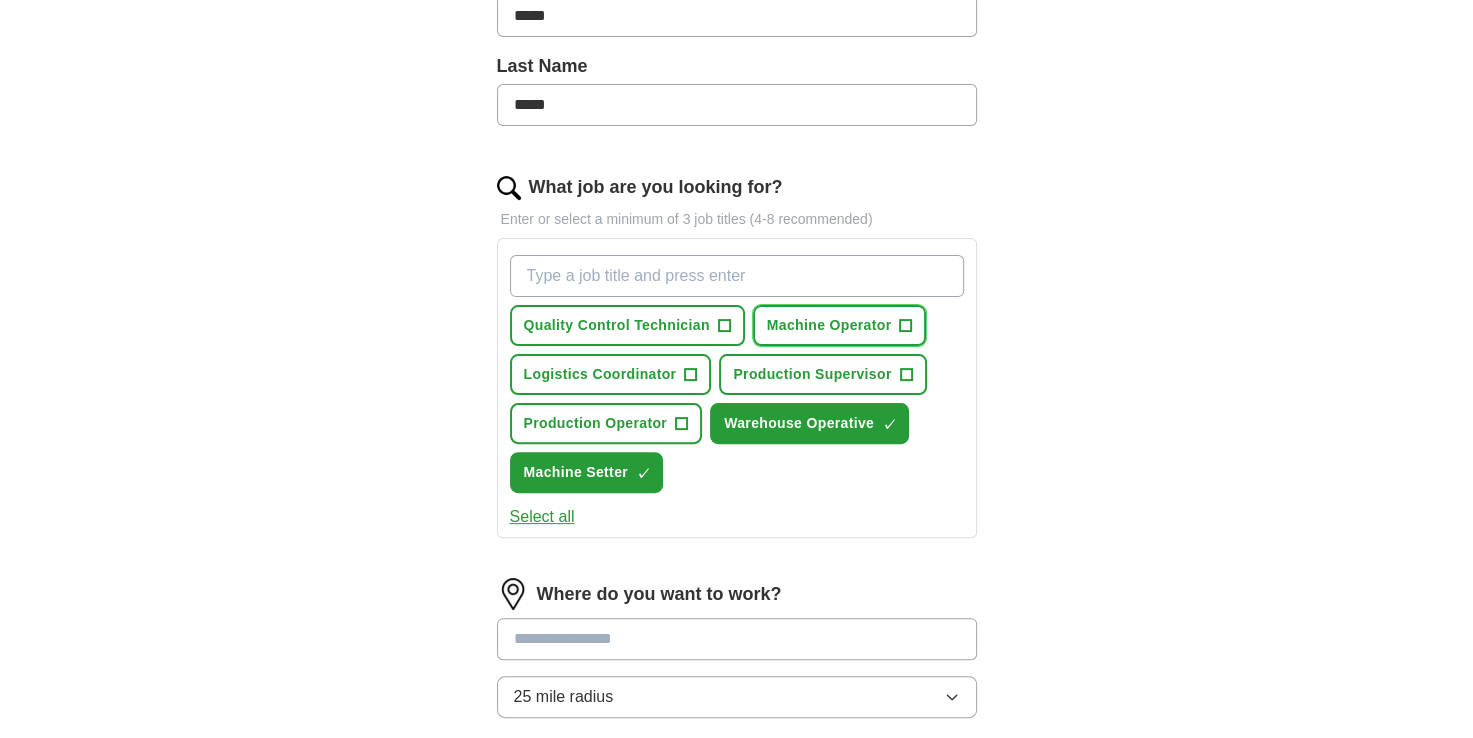 click on "+" at bounding box center (906, 326) 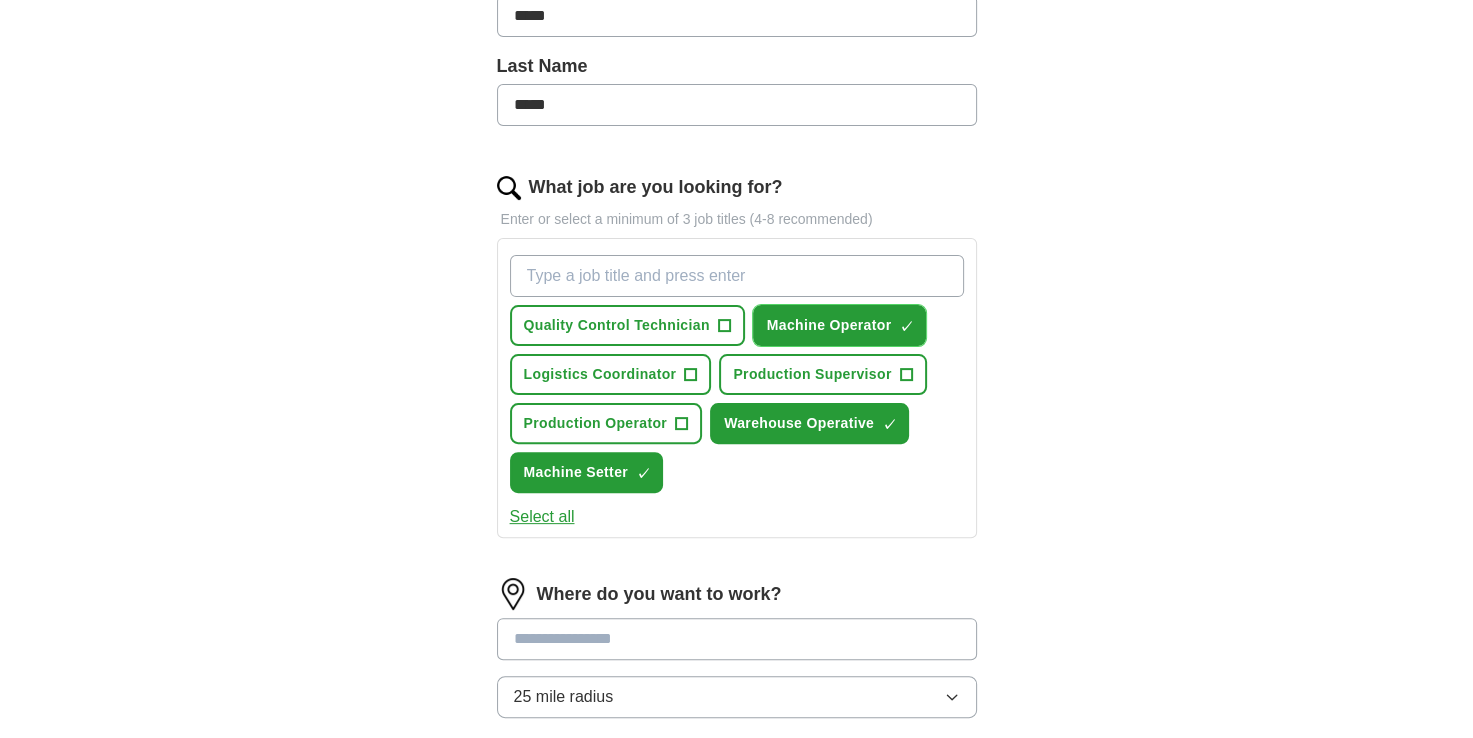 type 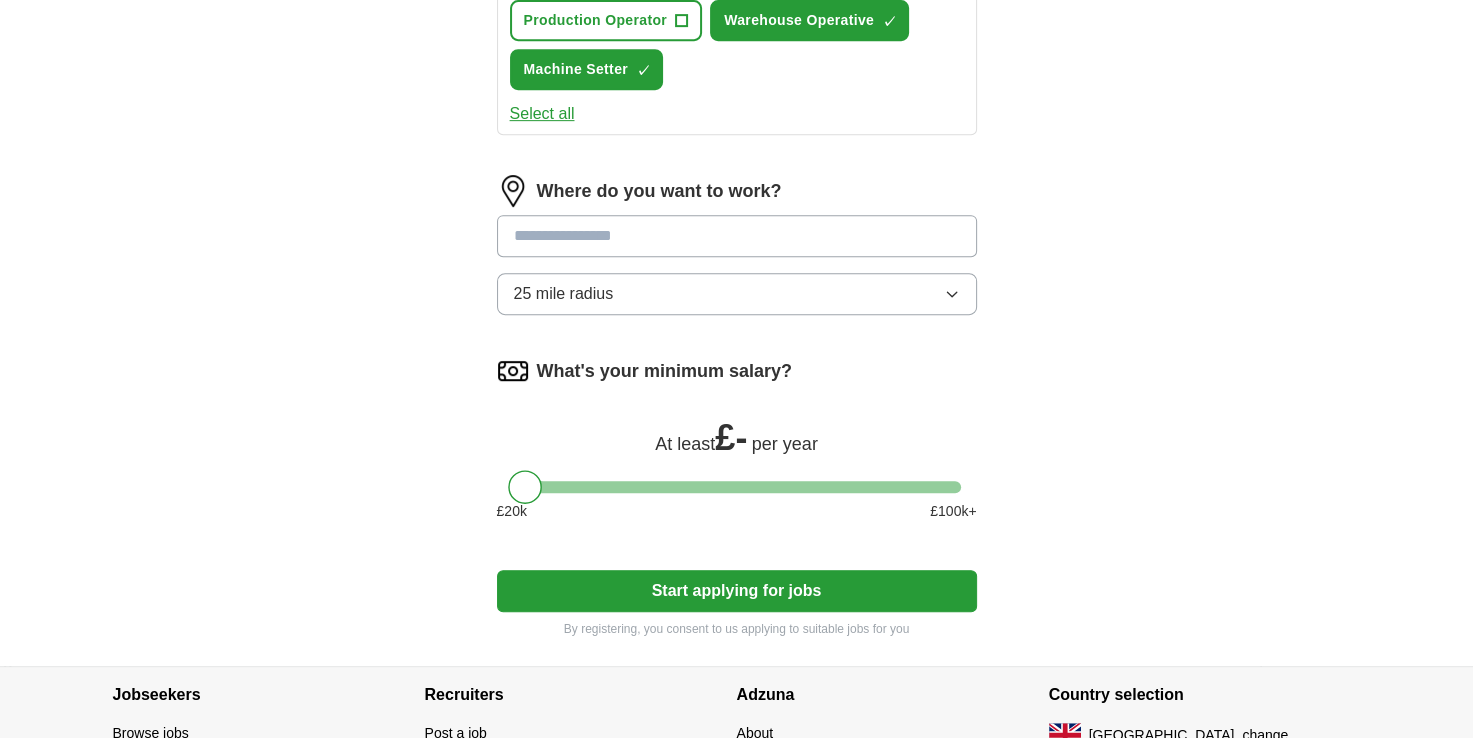 scroll, scrollTop: 920, scrollLeft: 0, axis: vertical 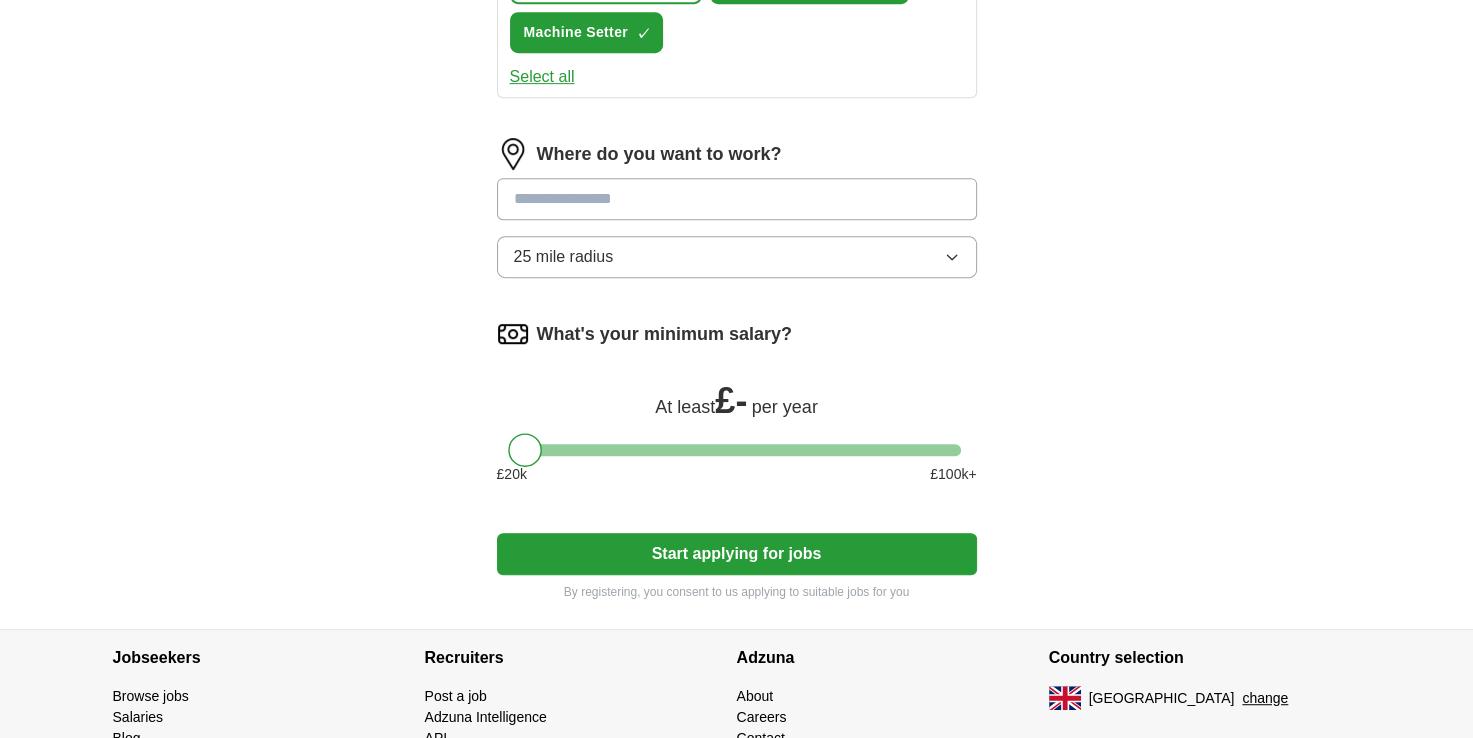 click at bounding box center [737, 199] 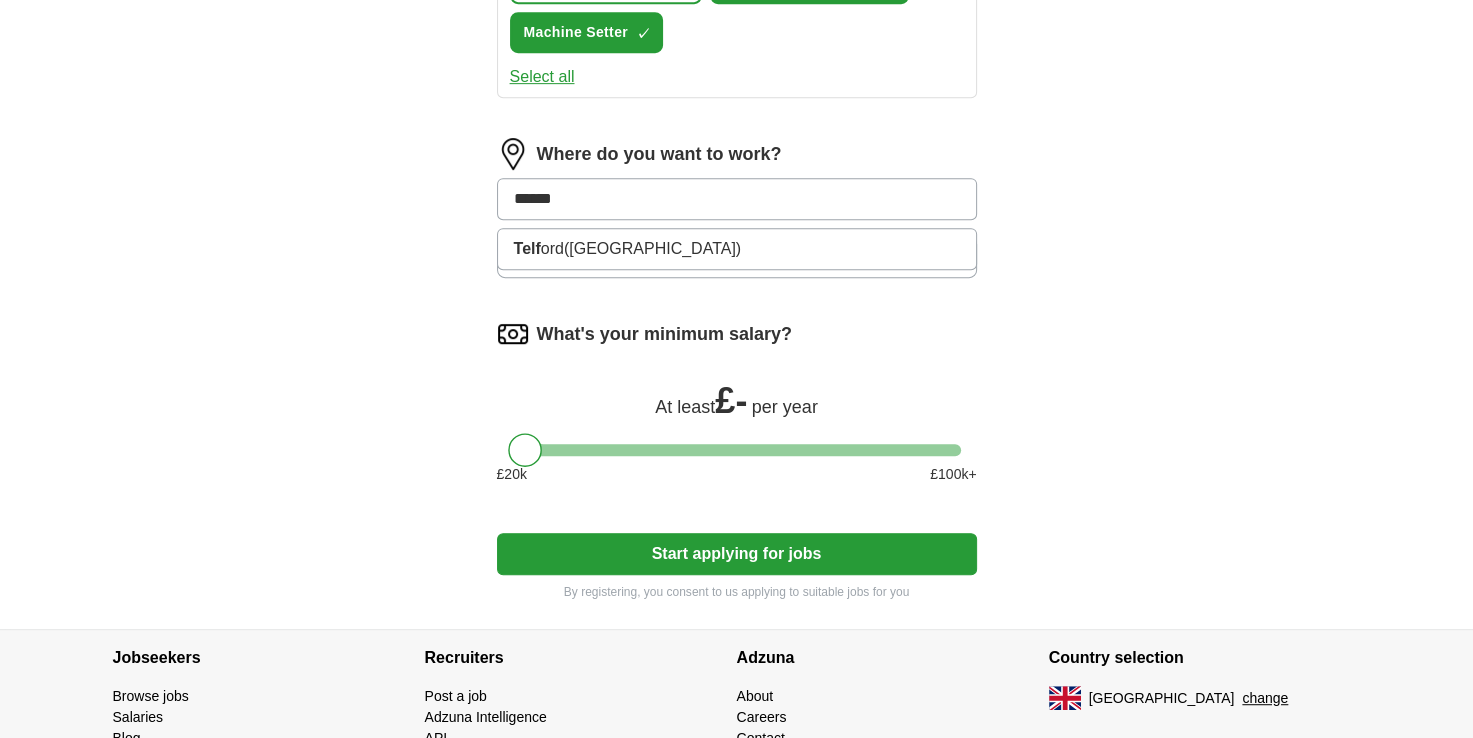 type on "*******" 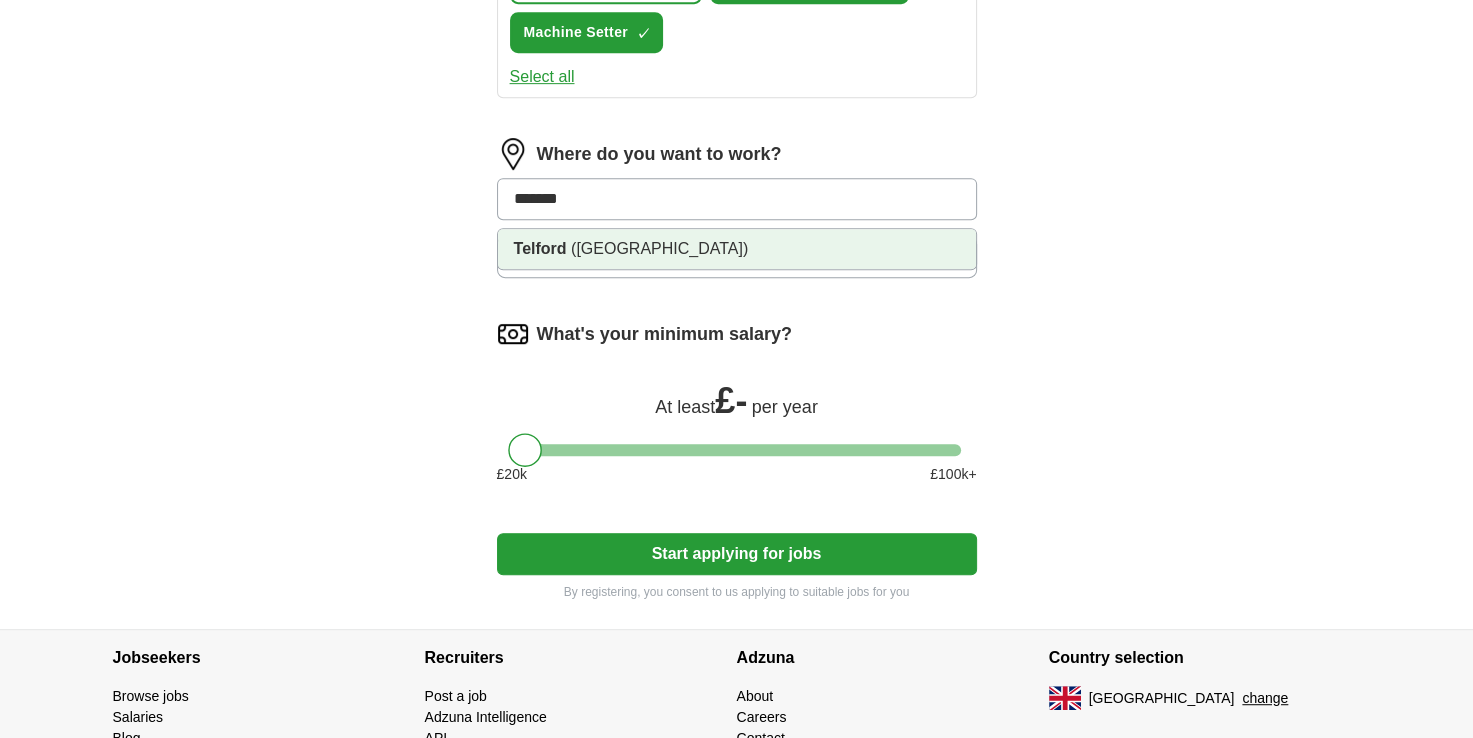 click on "[GEOGRAPHIC_DATA]   ([GEOGRAPHIC_DATA])" at bounding box center [737, 249] 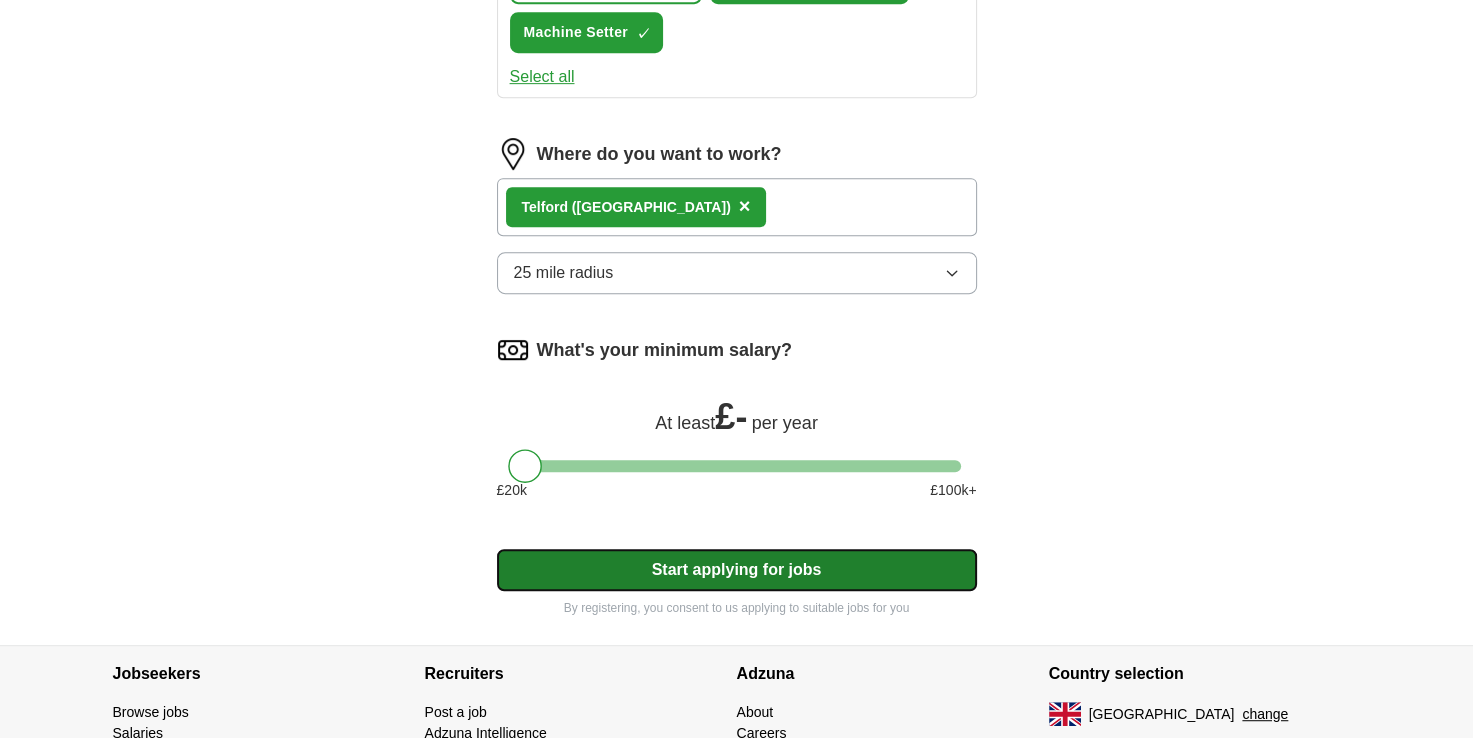 click on "Start applying for jobs" at bounding box center [737, 570] 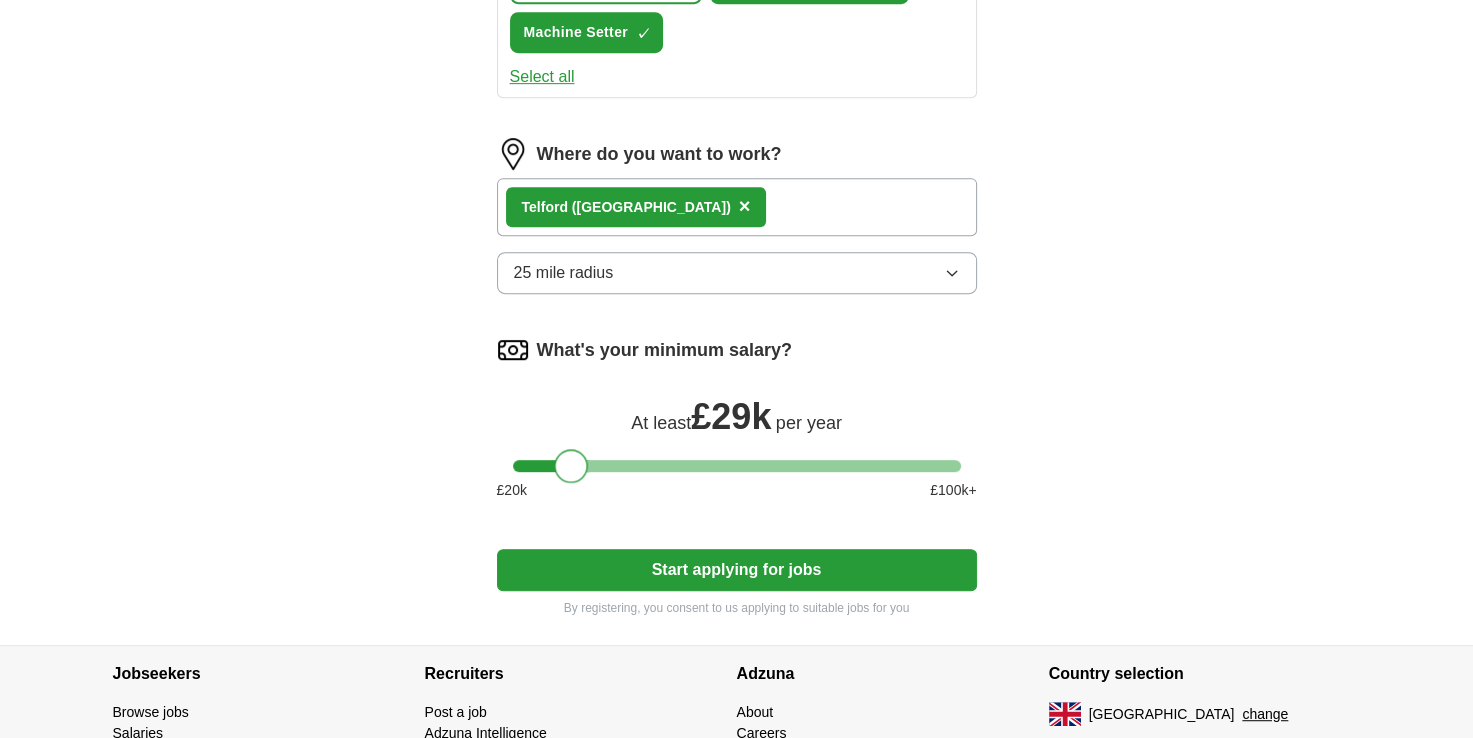 drag, startPoint x: 531, startPoint y: 458, endPoint x: 579, endPoint y: 463, distance: 48.259712 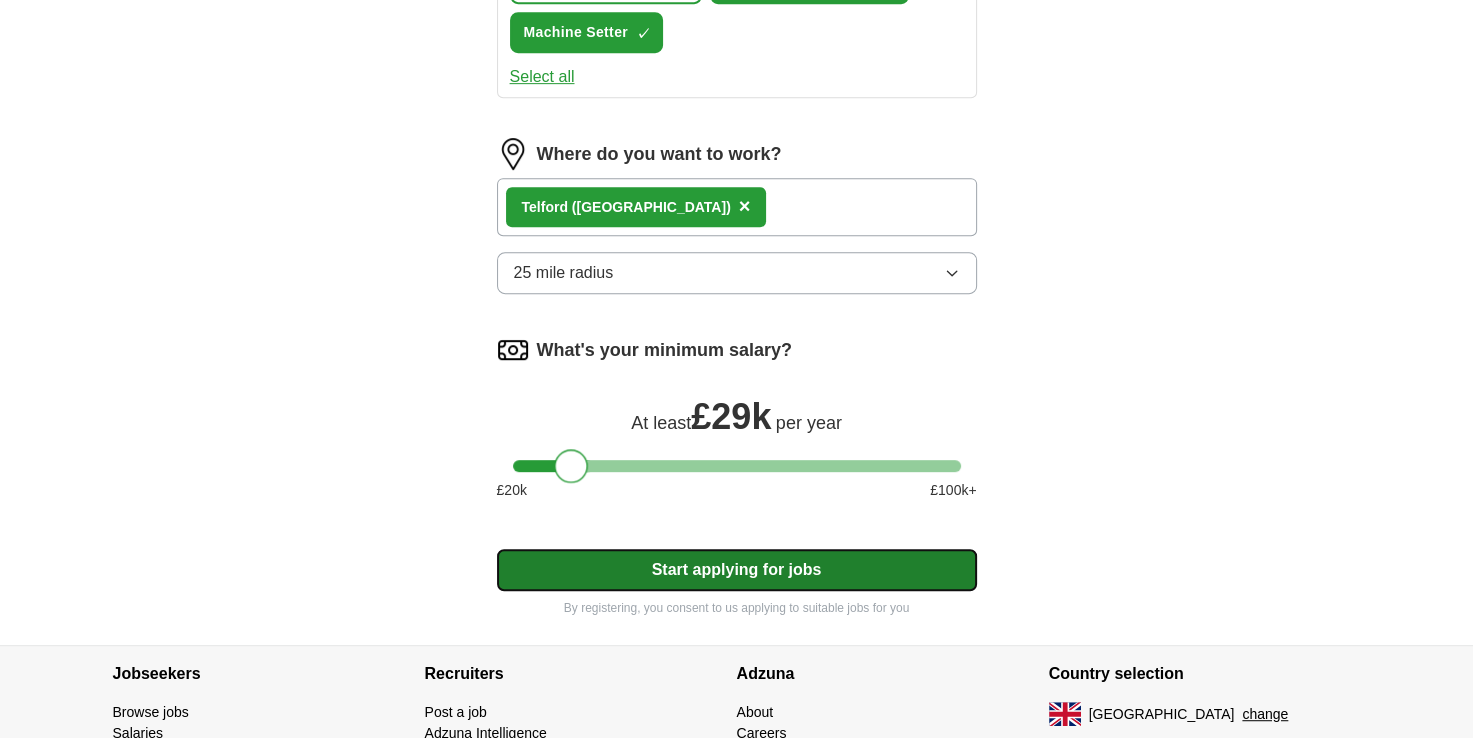 click on "Start applying for jobs" at bounding box center [737, 570] 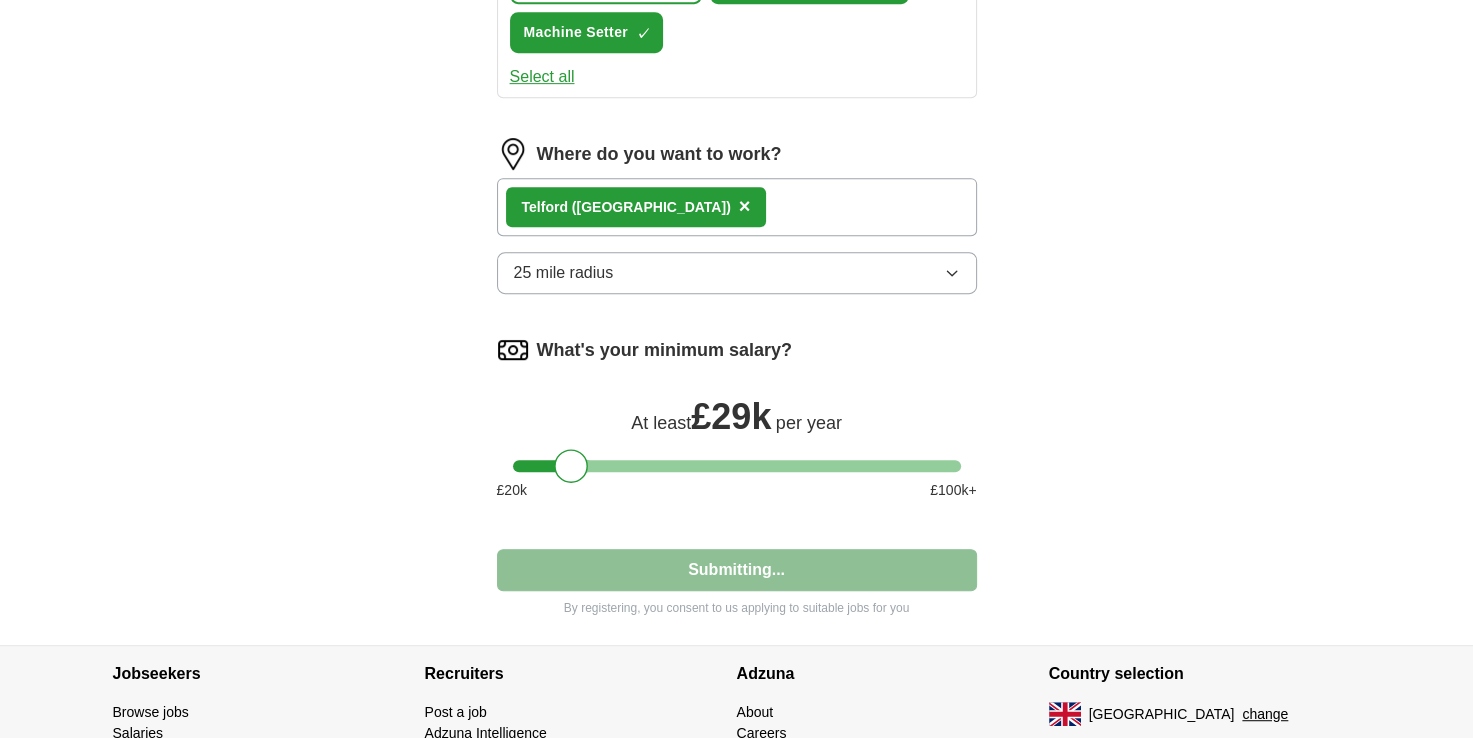 select on "**" 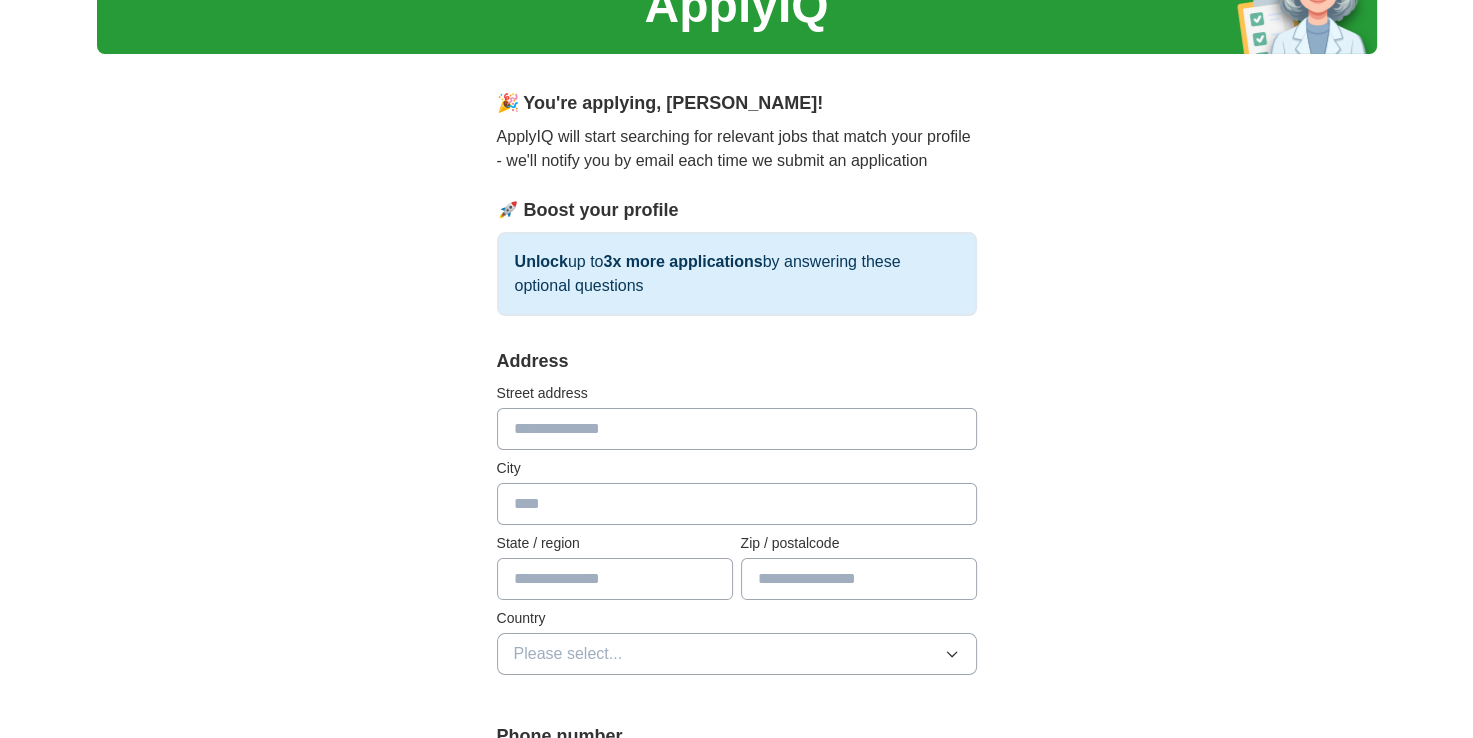 scroll, scrollTop: 0, scrollLeft: 0, axis: both 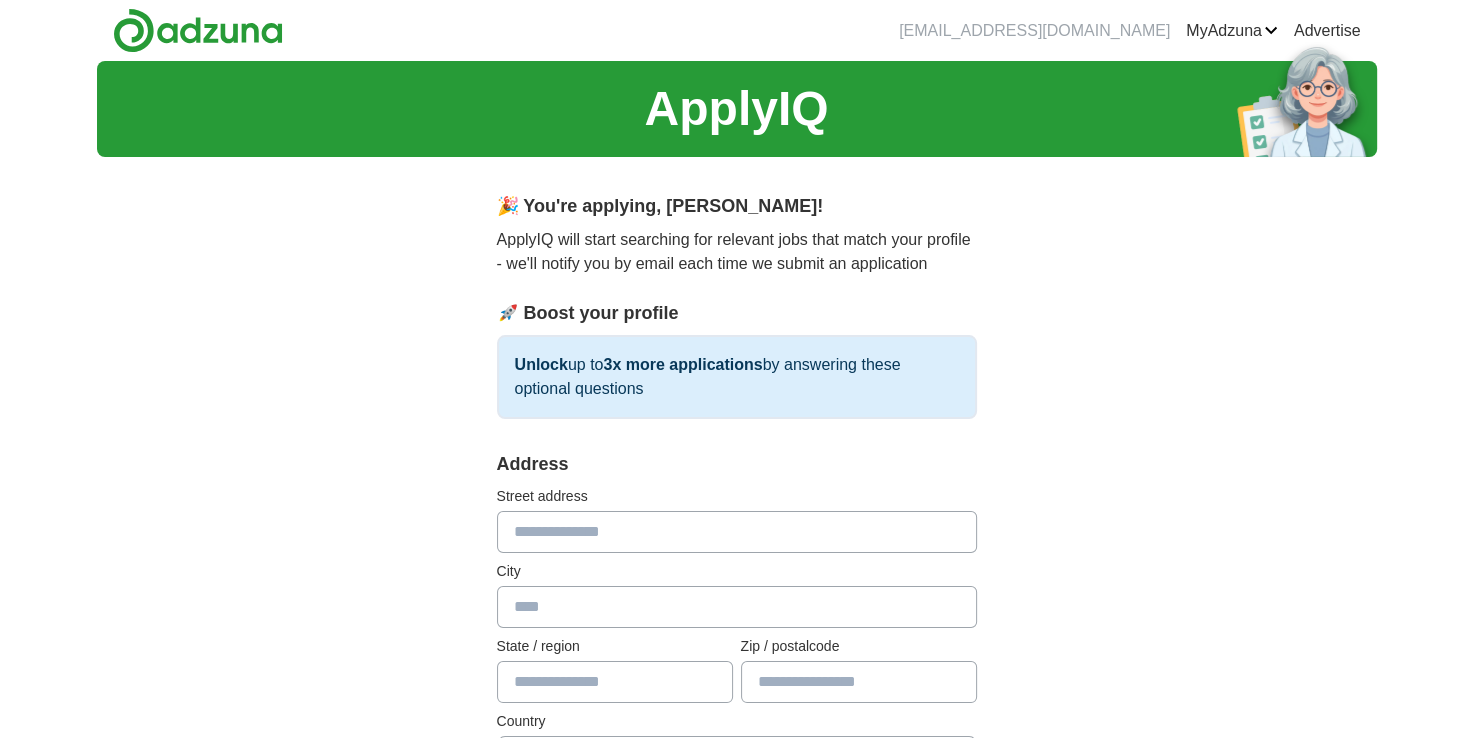 click on "**********" at bounding box center [737, 956] 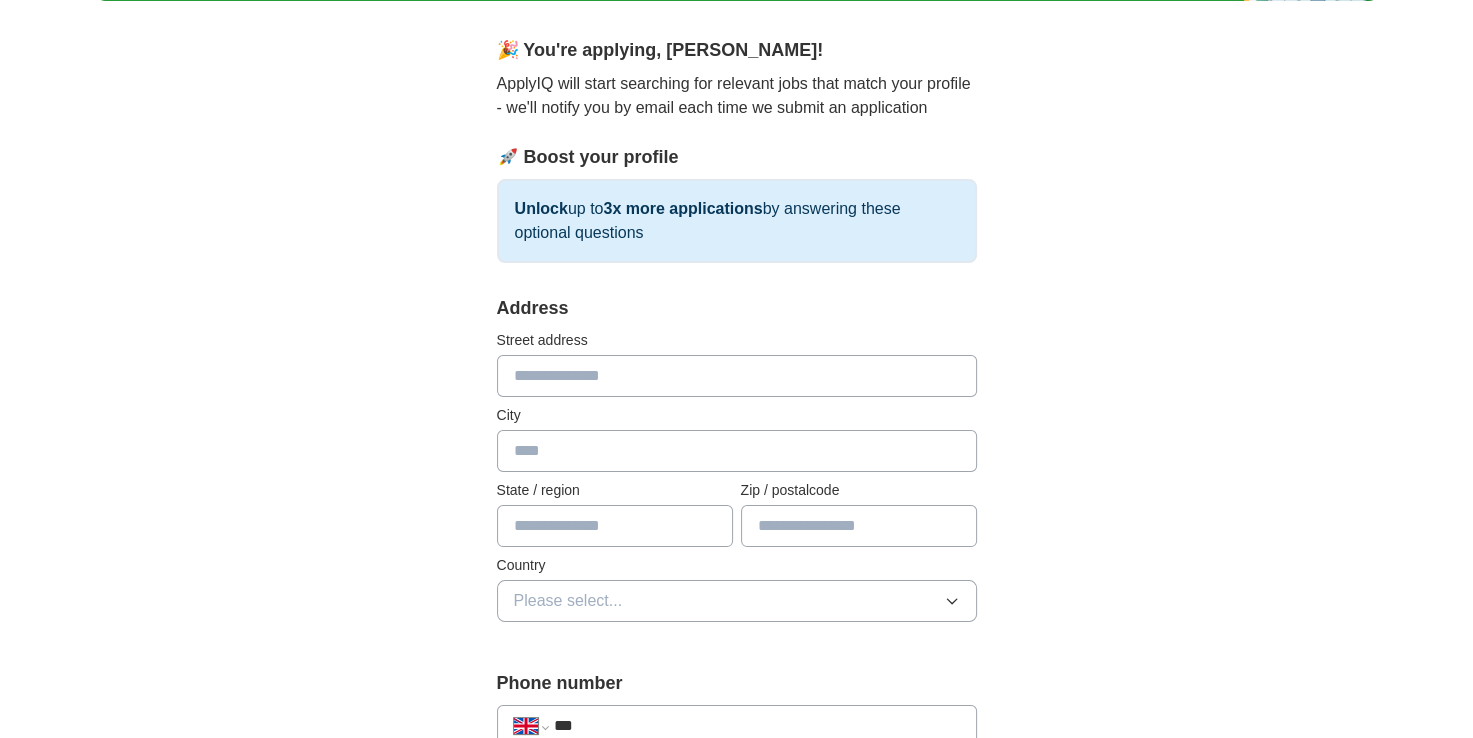 scroll, scrollTop: 160, scrollLeft: 0, axis: vertical 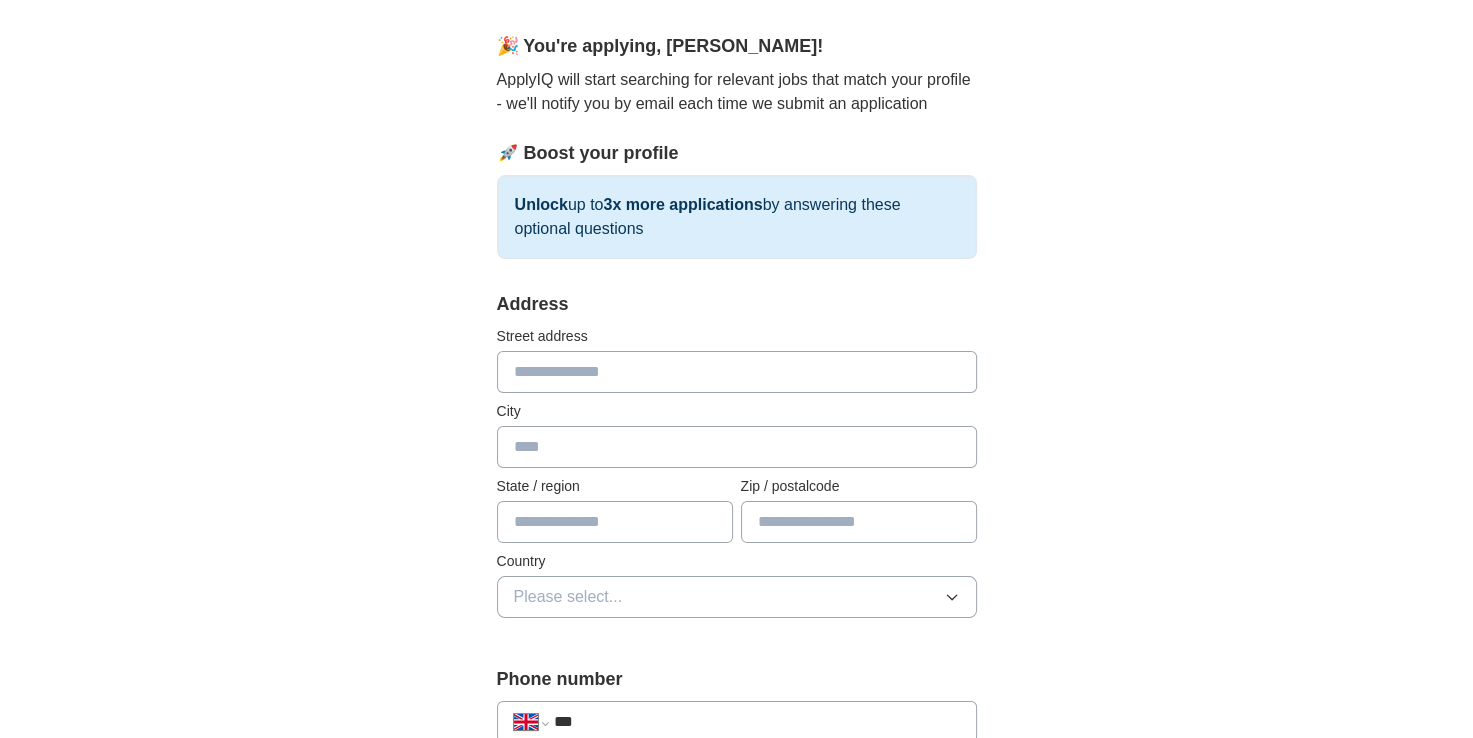 click at bounding box center [737, 372] 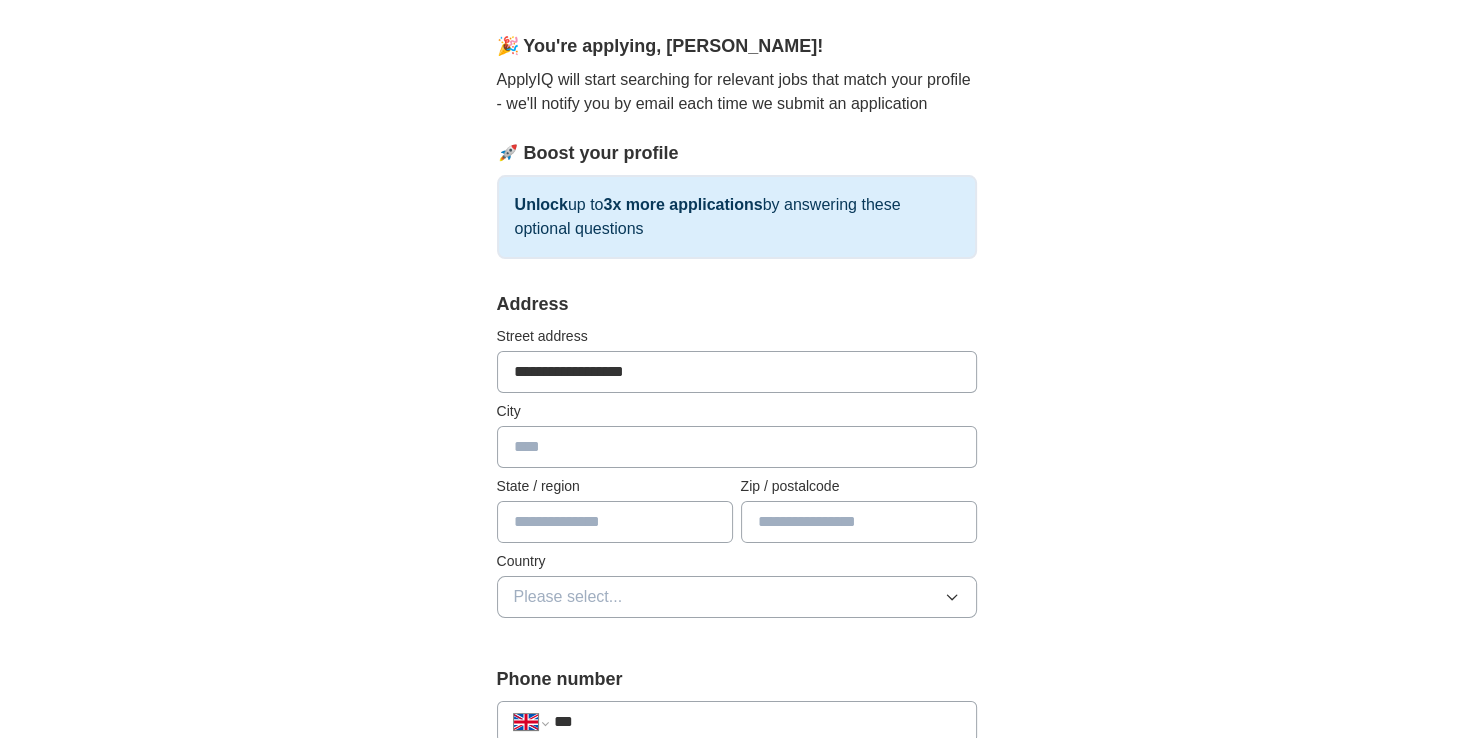type on "**********" 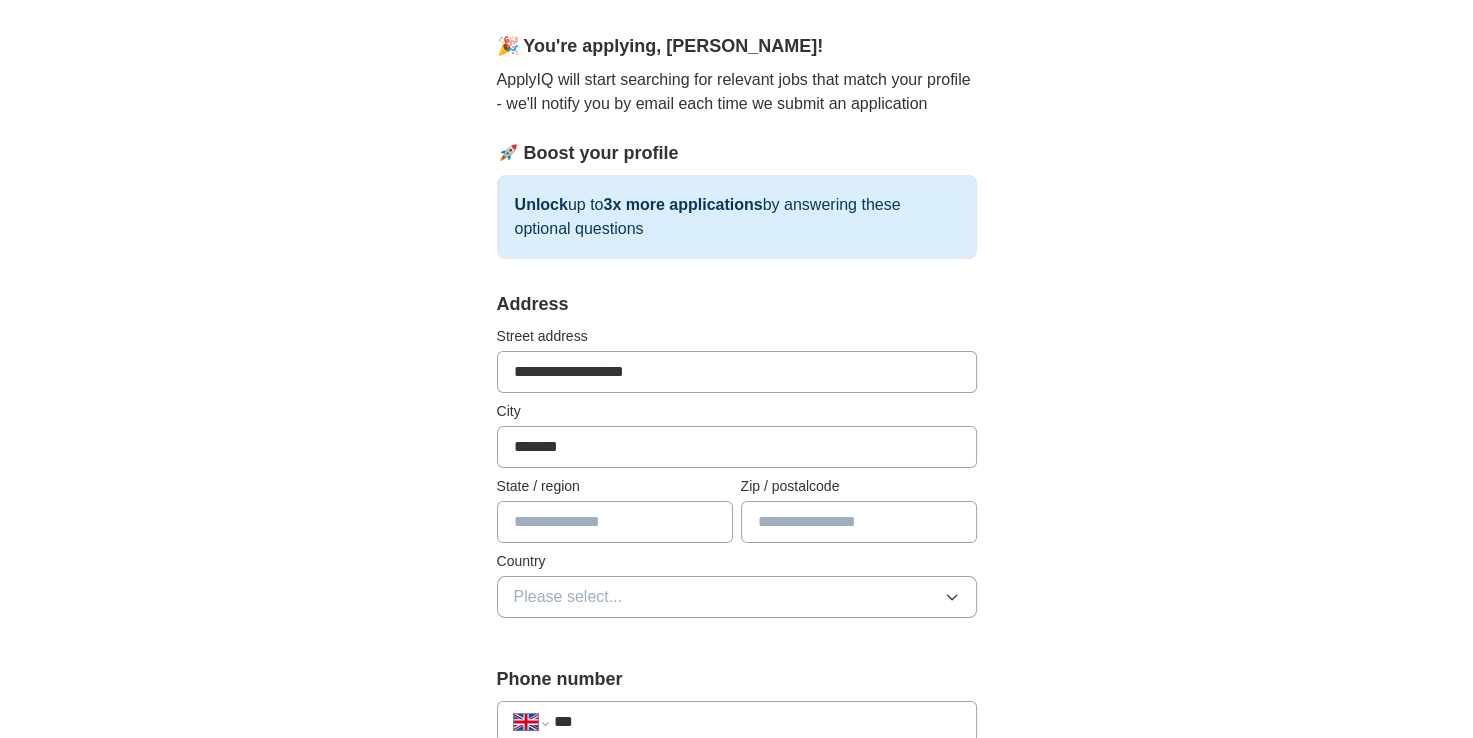 type on "*******" 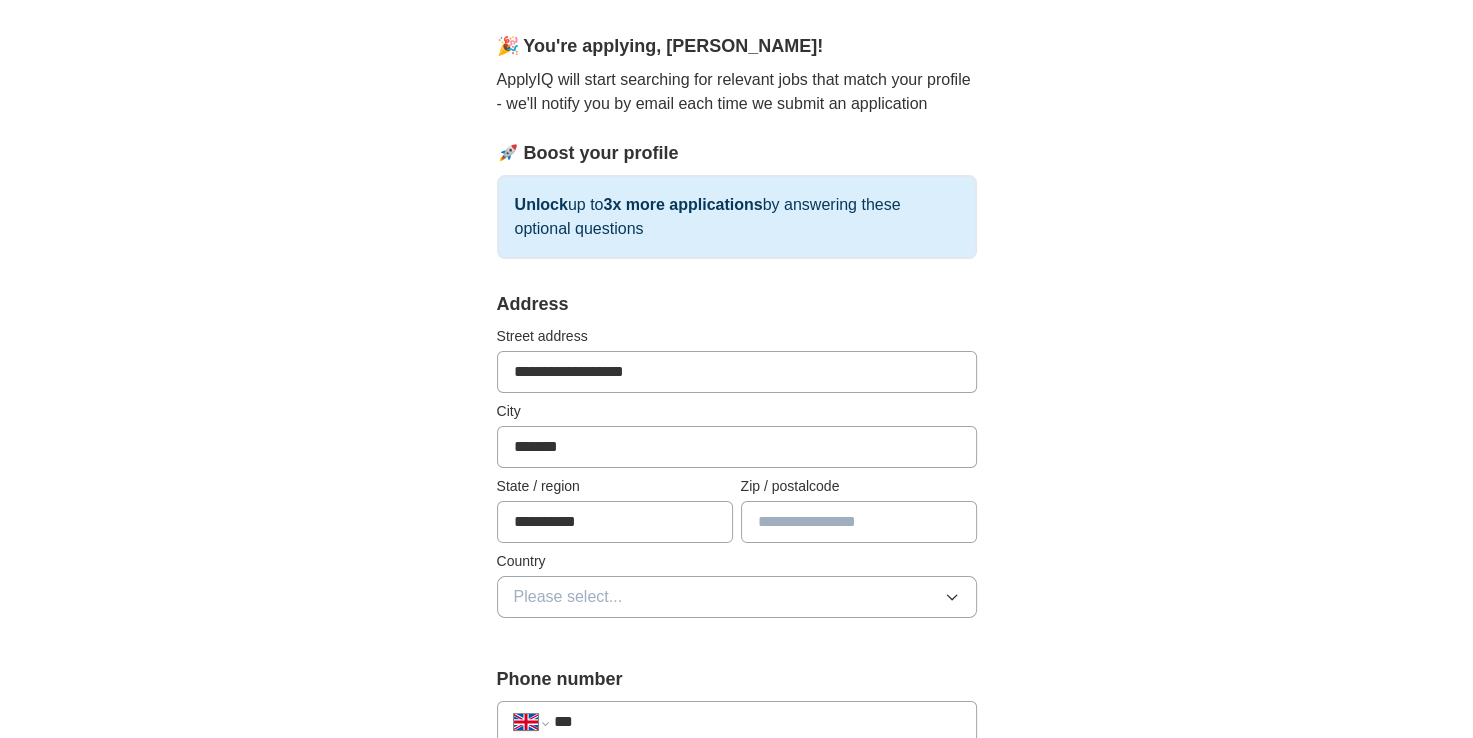 type on "**********" 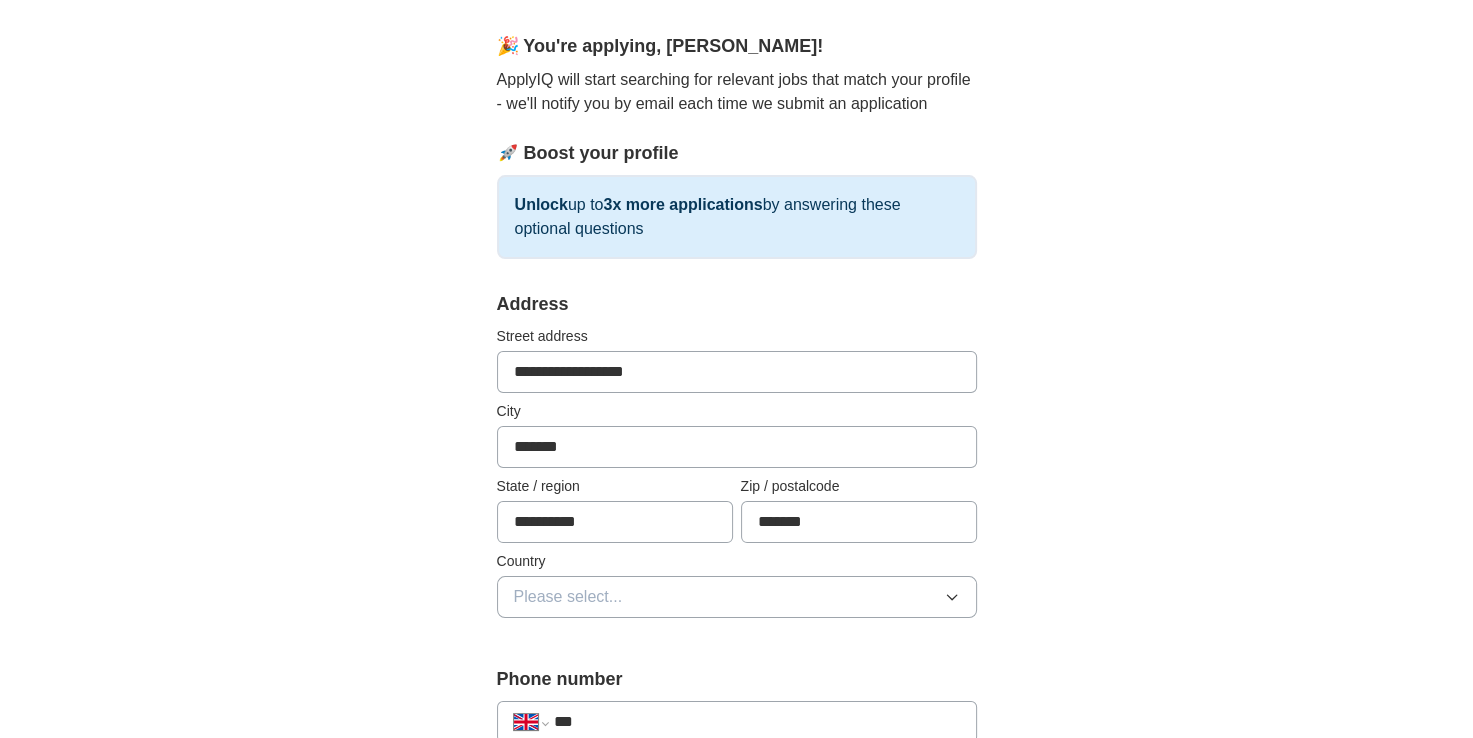 type on "*******" 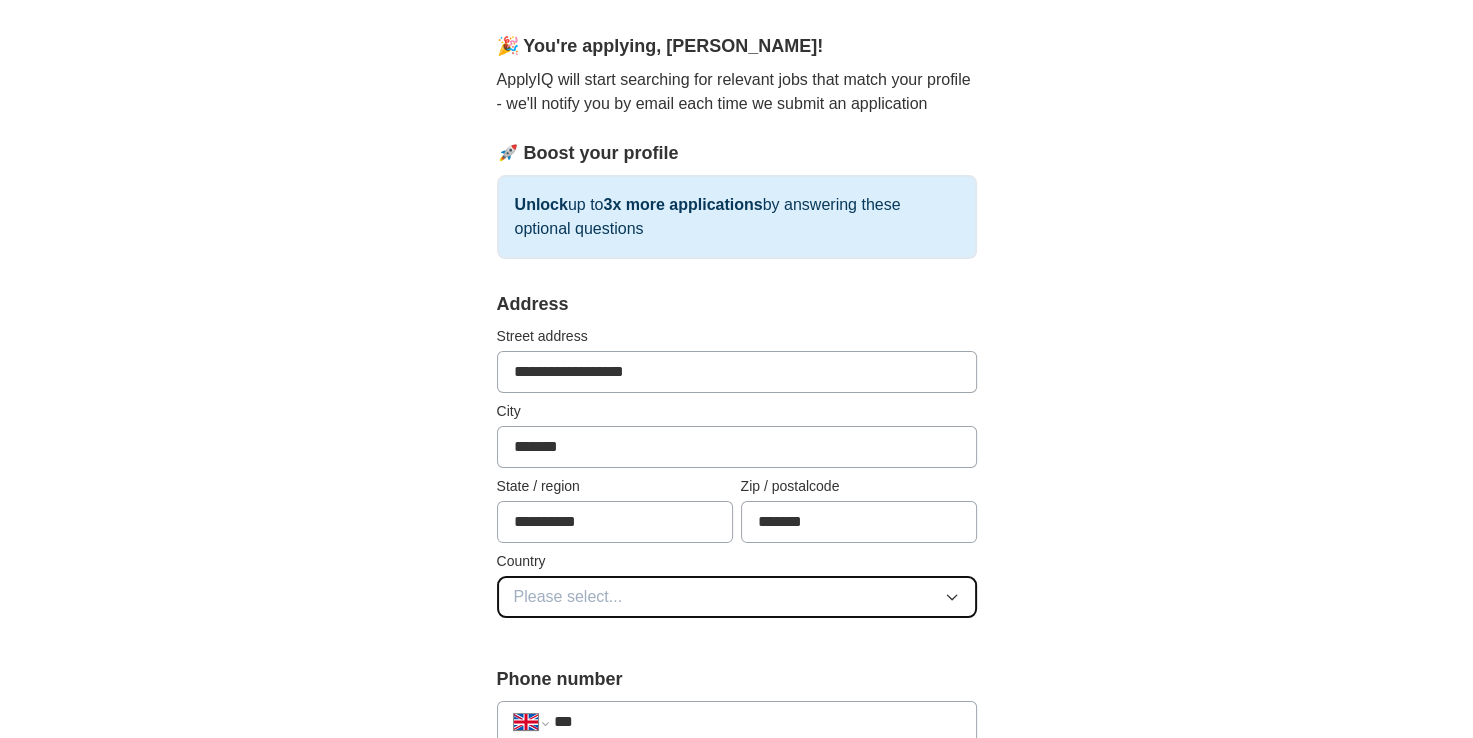 type 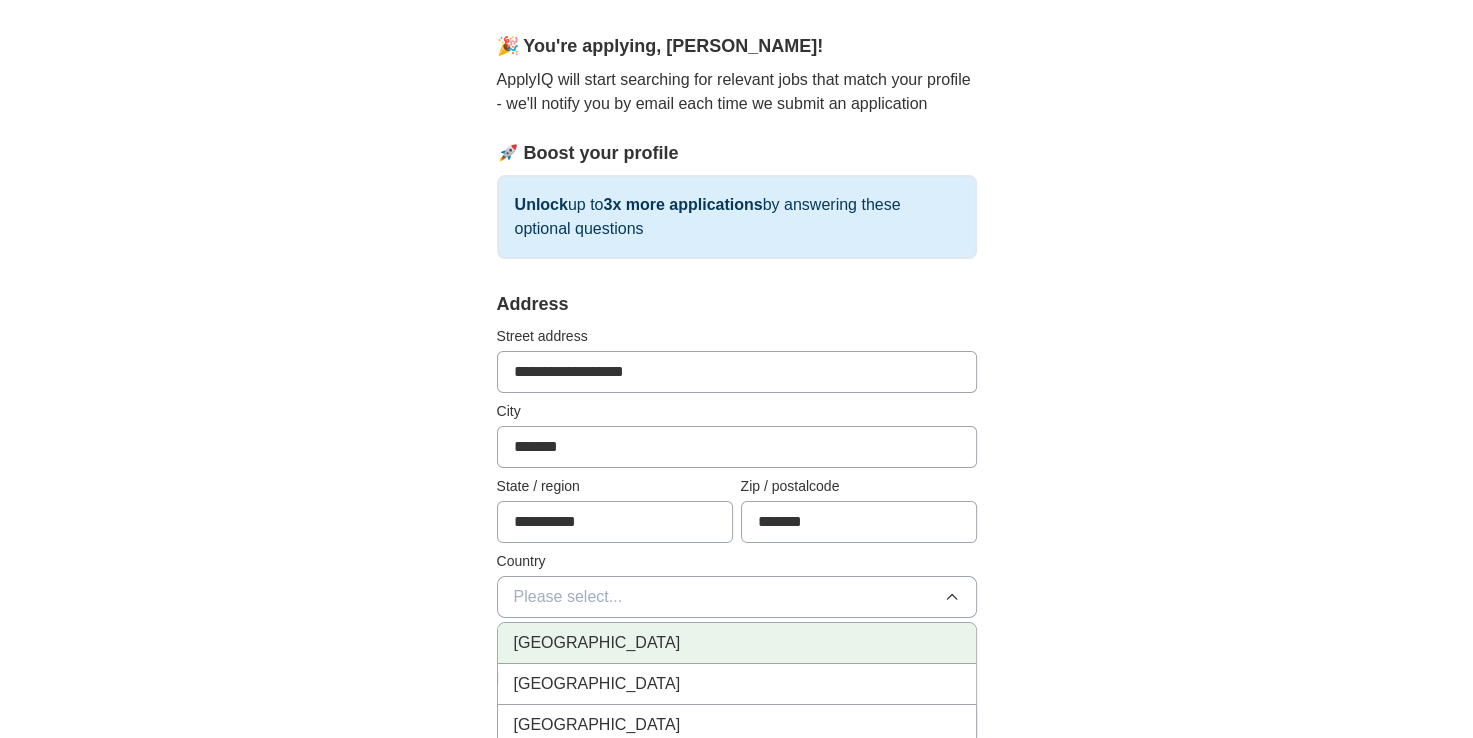 click on "[GEOGRAPHIC_DATA]" at bounding box center [737, 643] 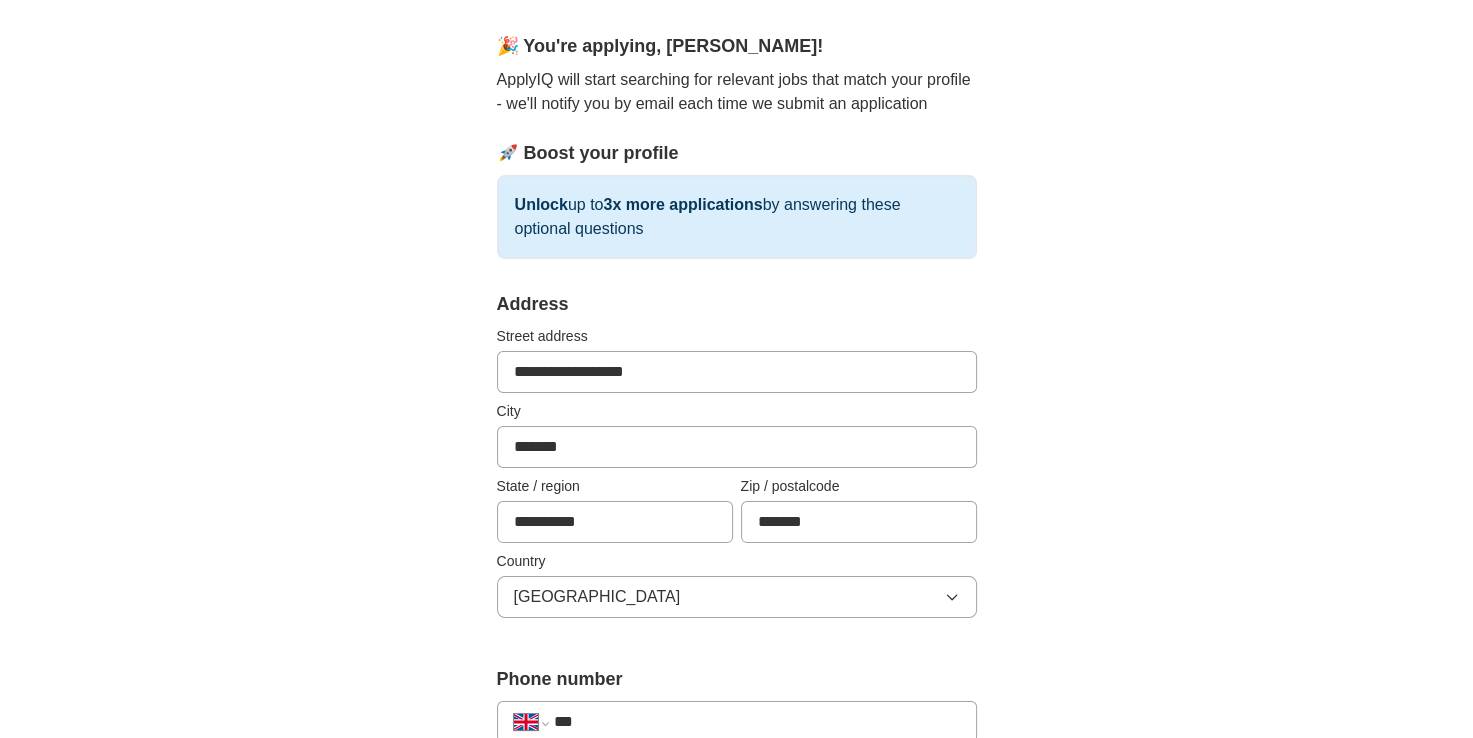 click on "**********" at bounding box center (737, 796) 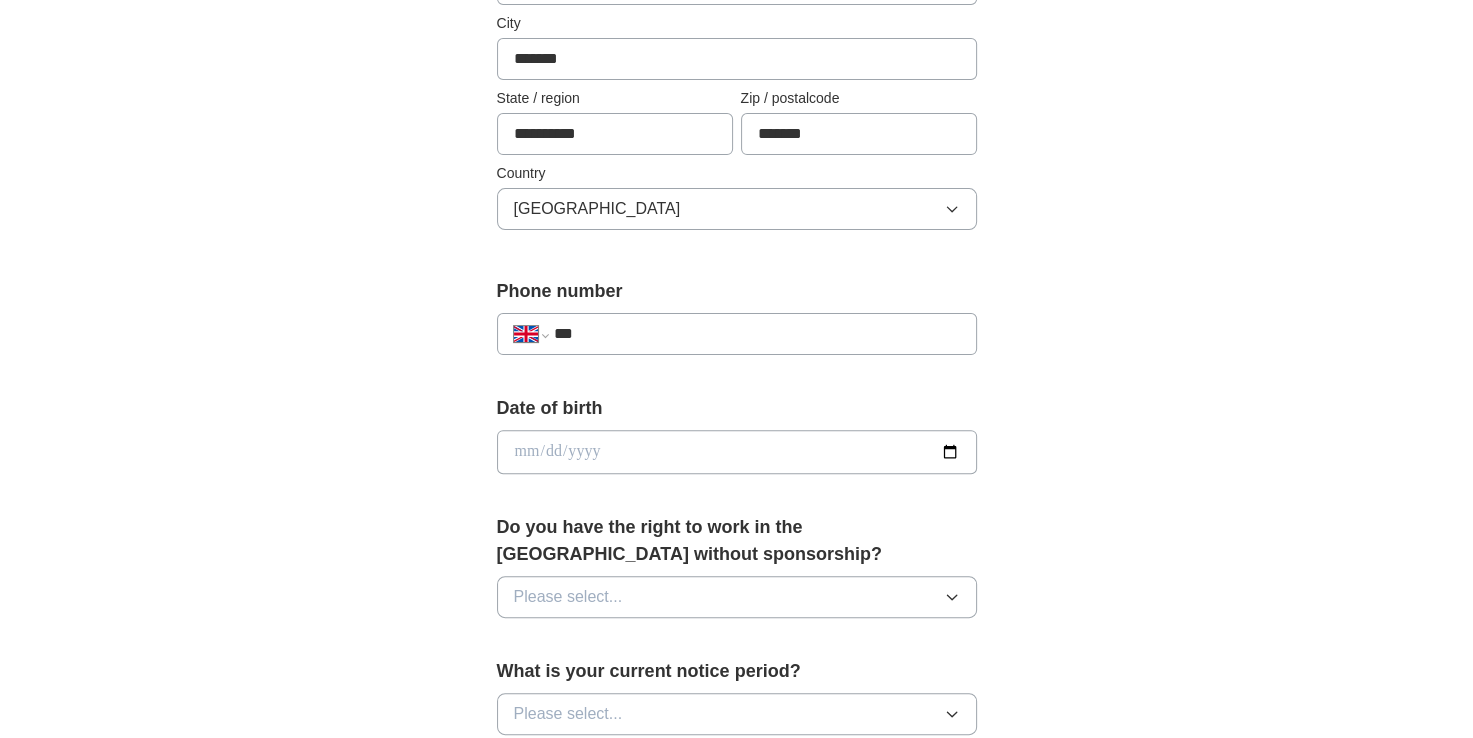 scroll, scrollTop: 560, scrollLeft: 0, axis: vertical 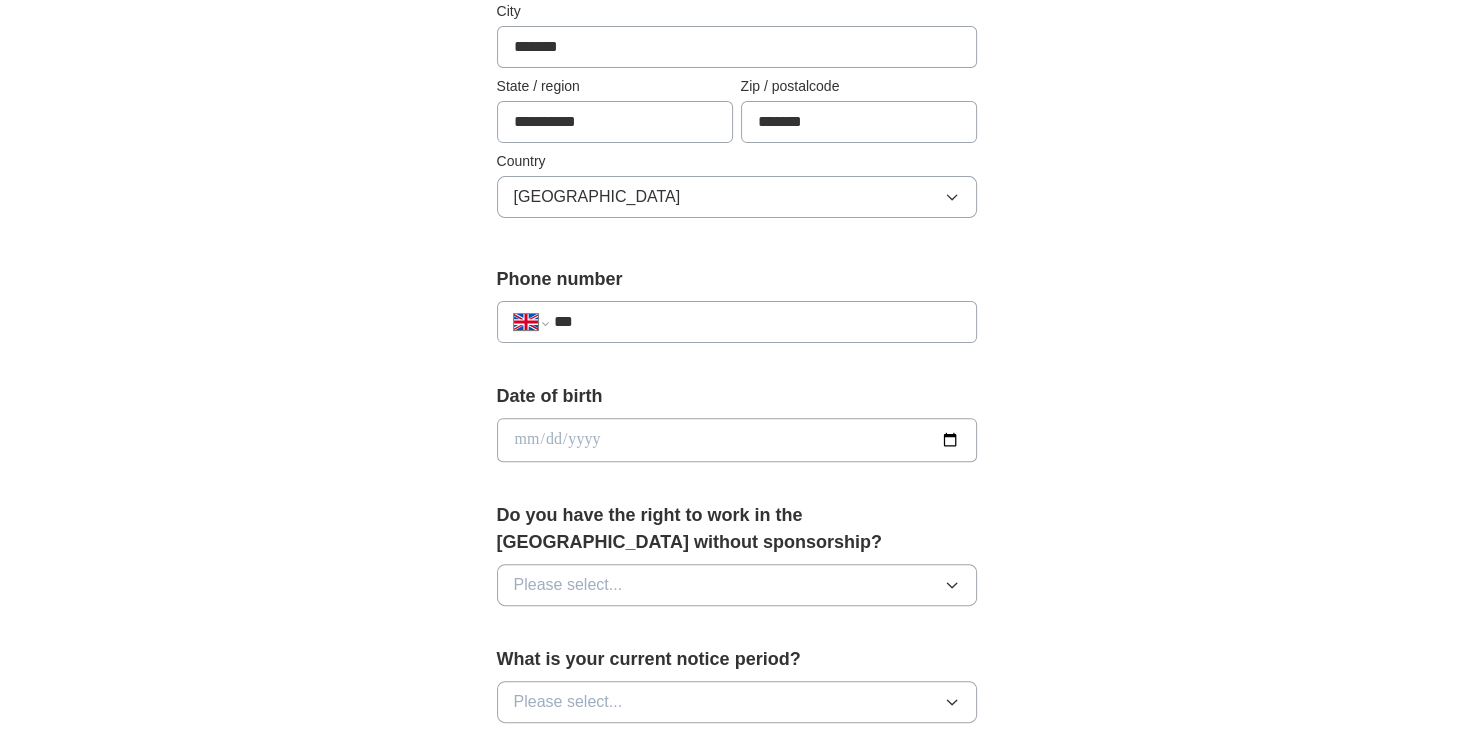 click on "***" at bounding box center (756, 322) 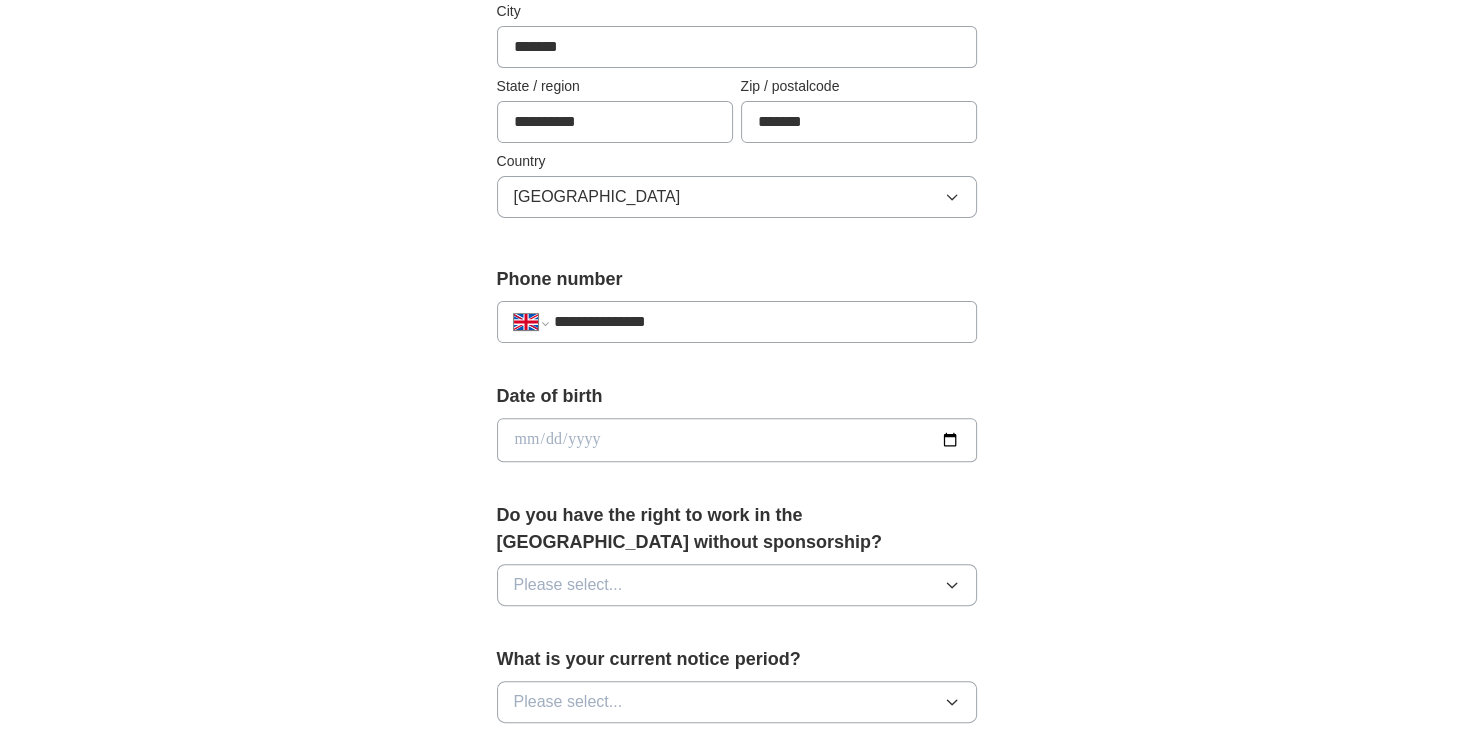 type on "**********" 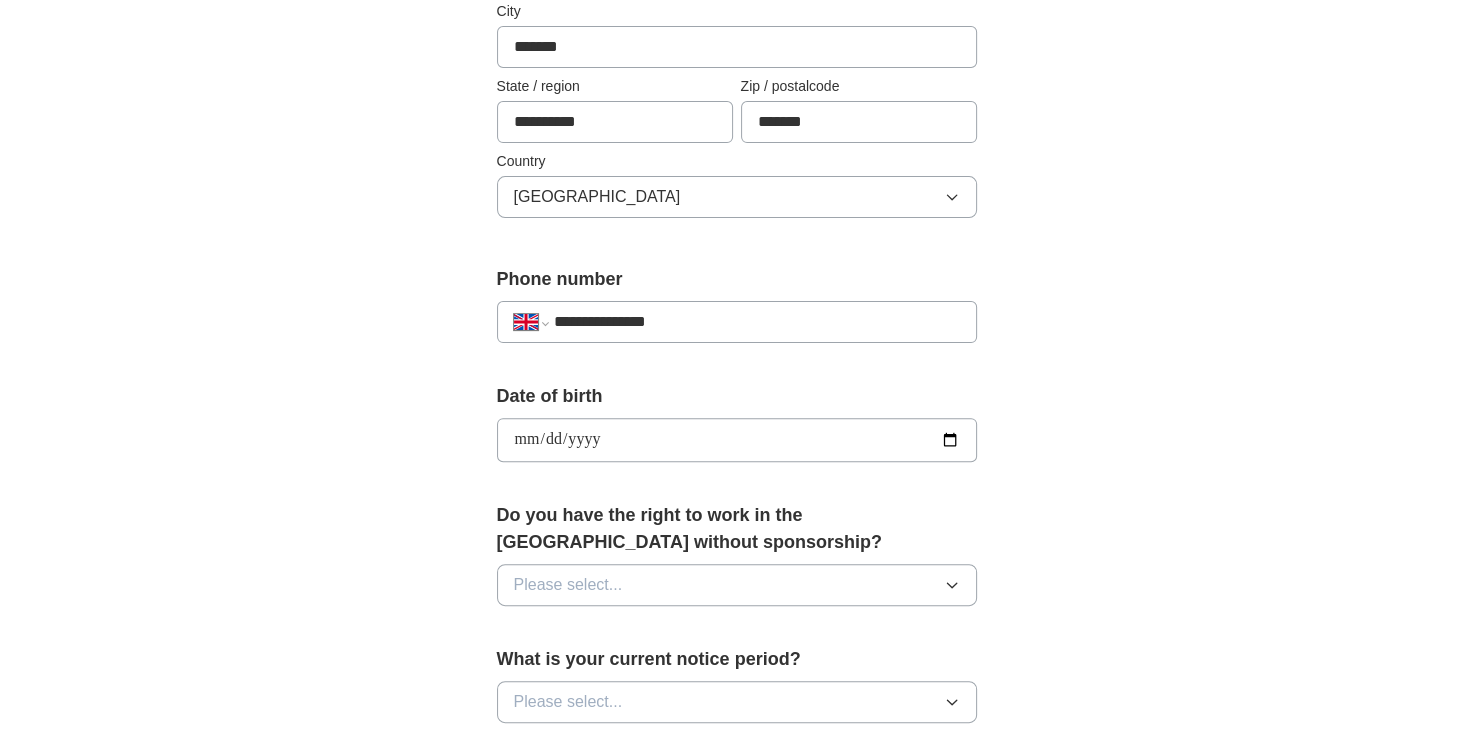 type on "**********" 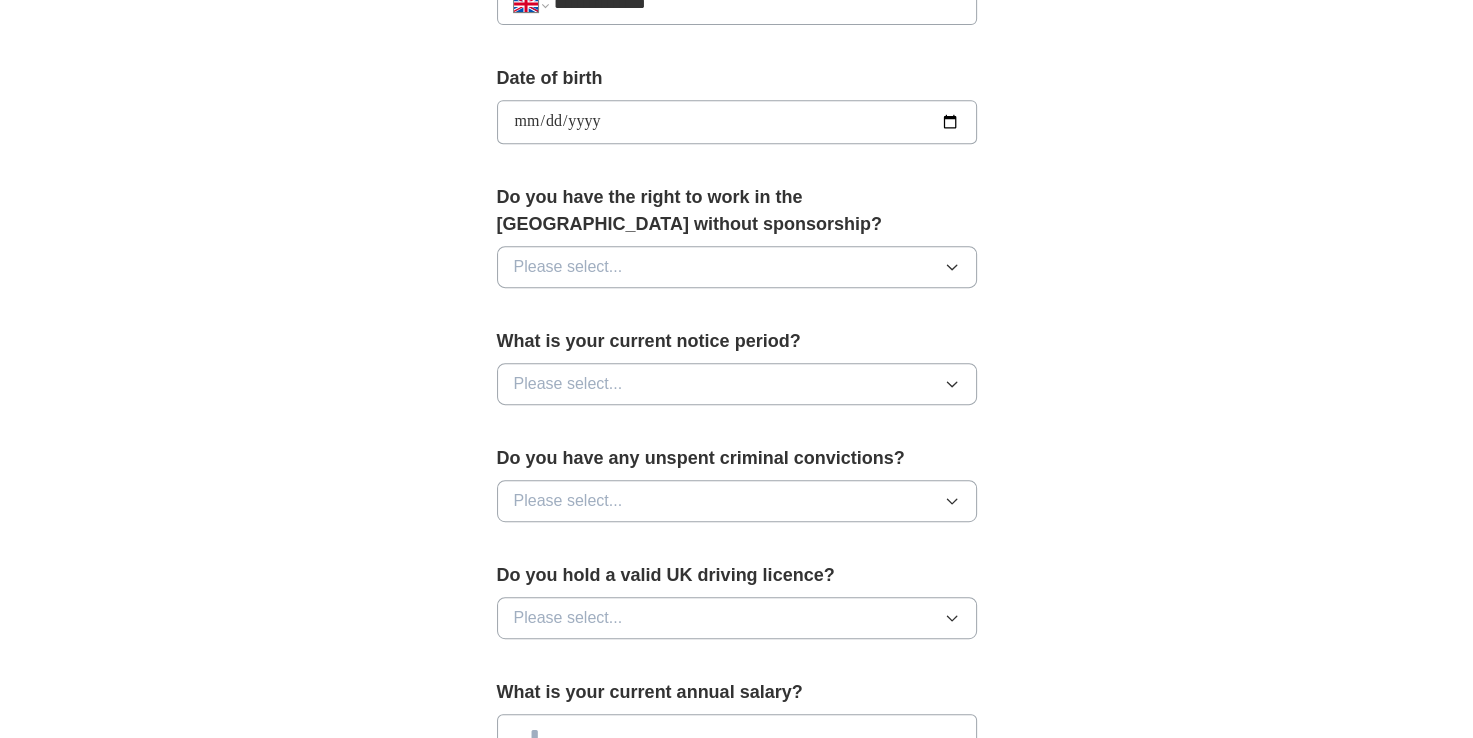 scroll, scrollTop: 880, scrollLeft: 0, axis: vertical 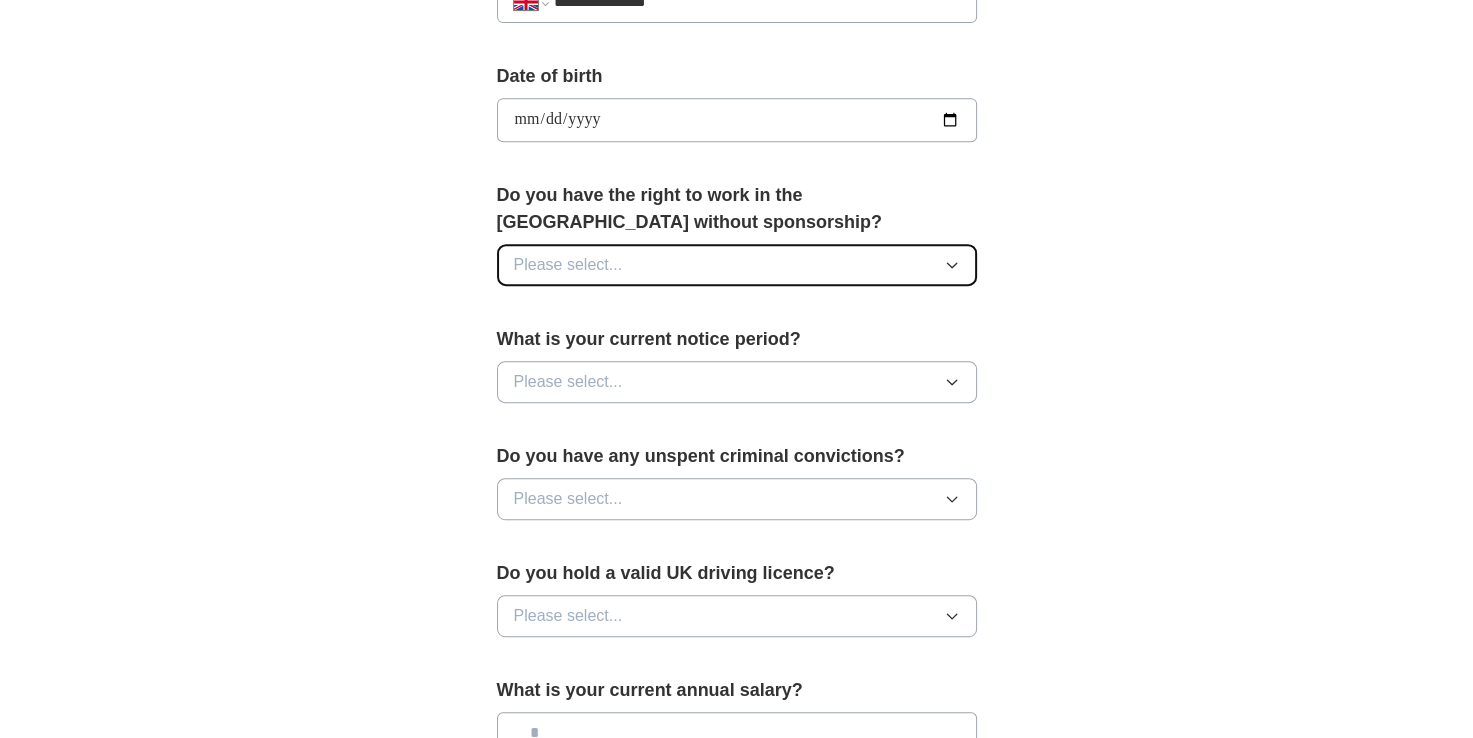 click on "Please select..." at bounding box center [737, 265] 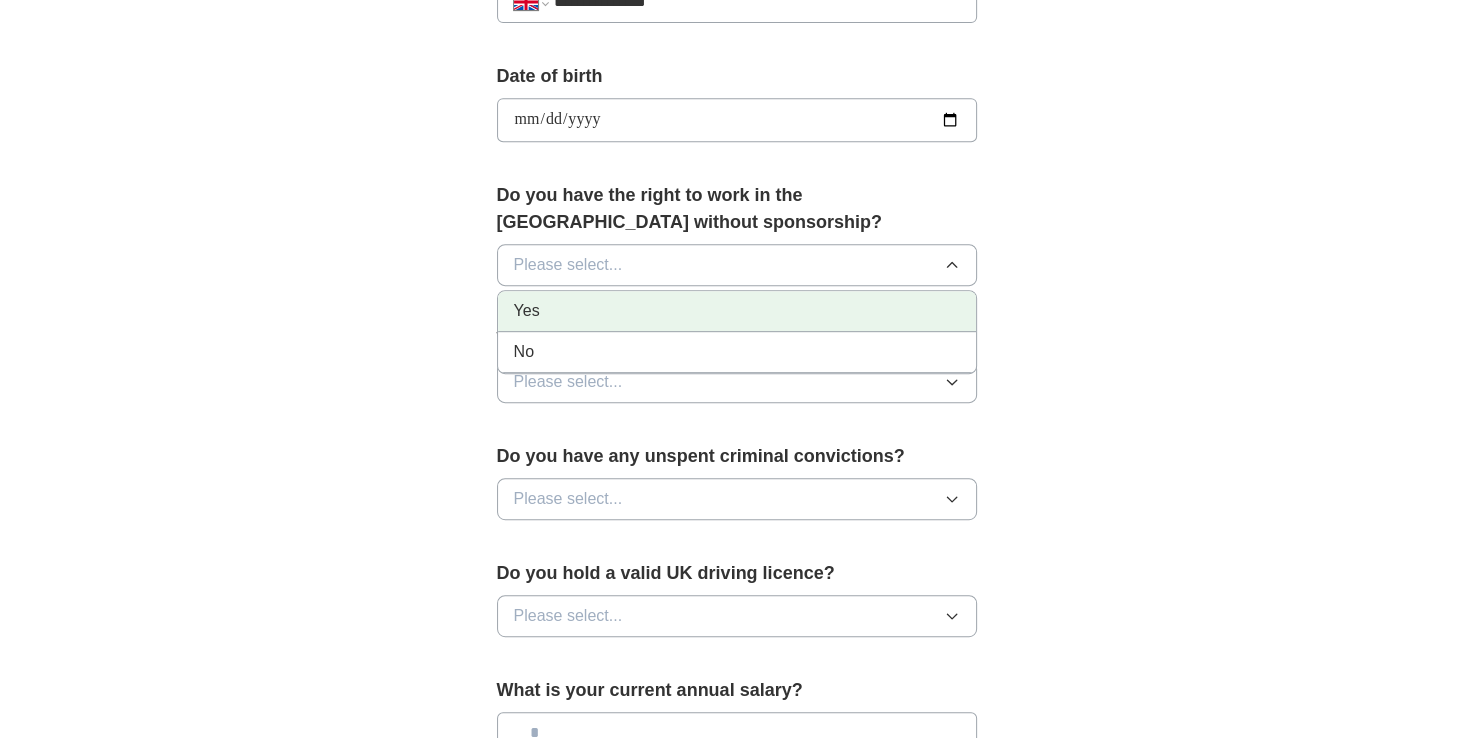 click on "Yes" at bounding box center [737, 311] 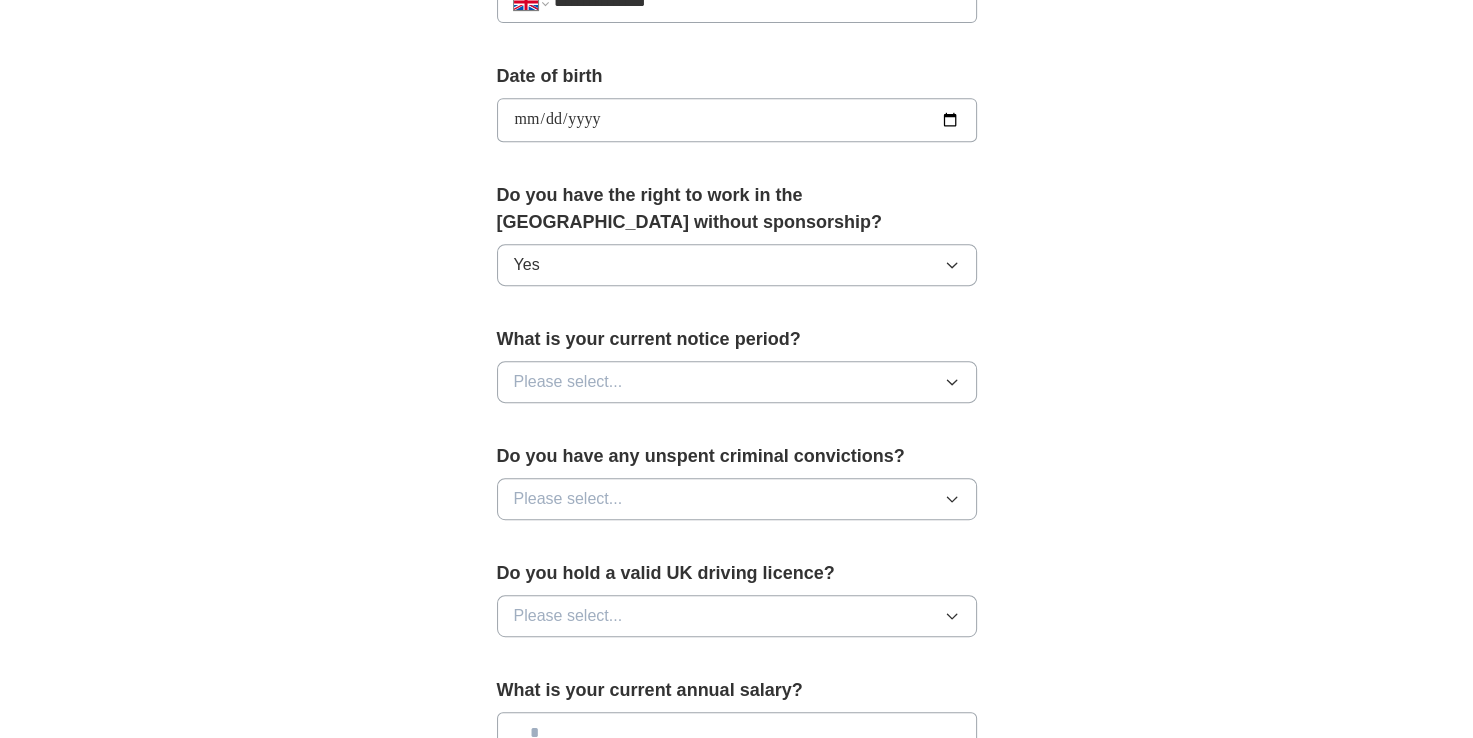 click on "**********" at bounding box center [737, 76] 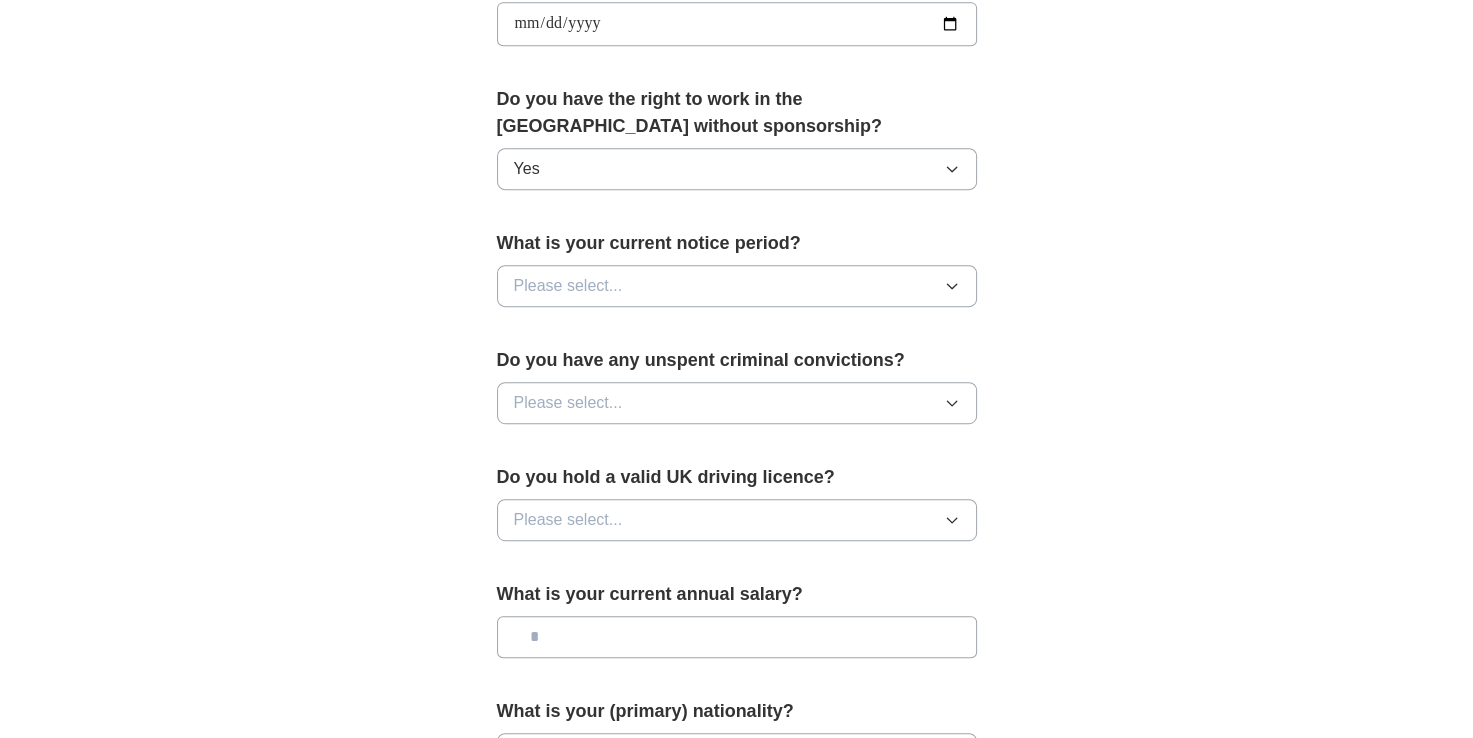 scroll, scrollTop: 1040, scrollLeft: 0, axis: vertical 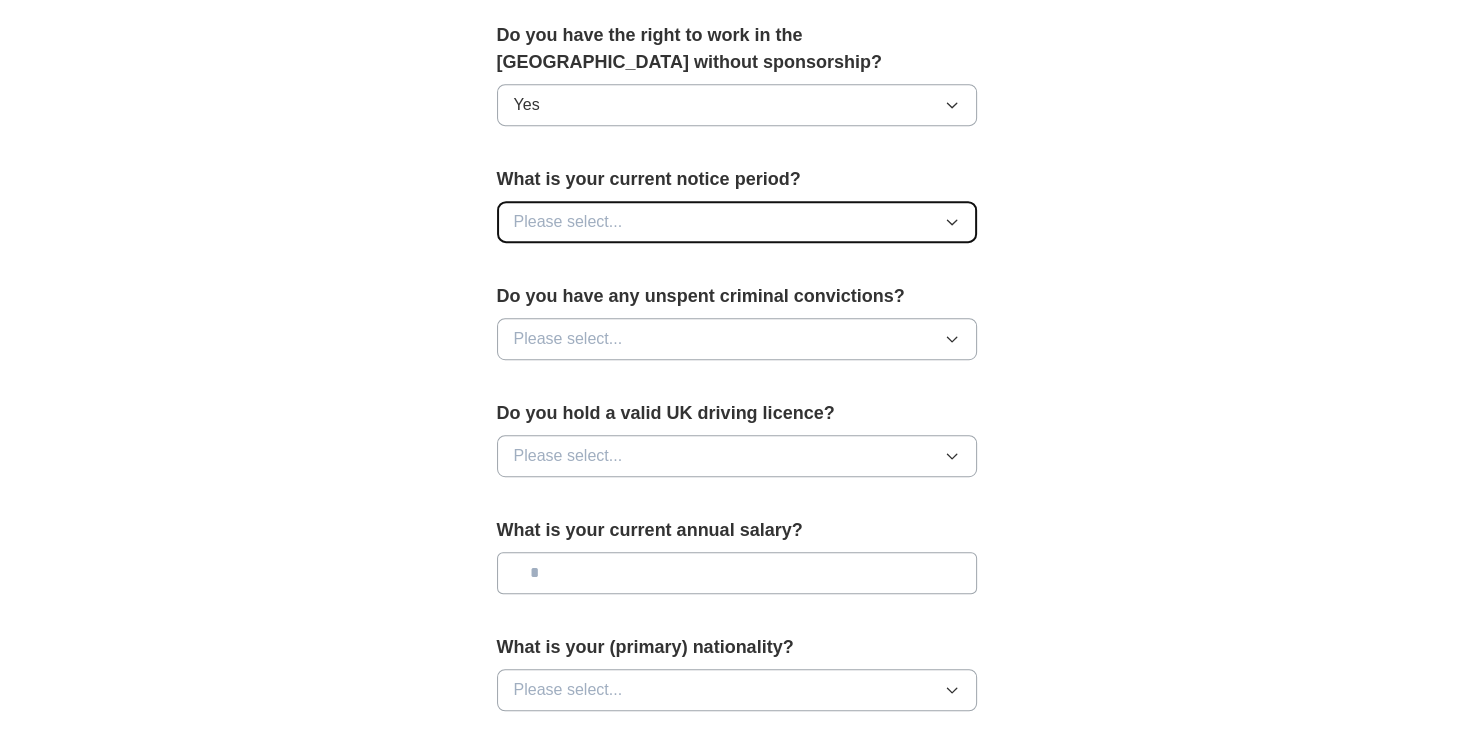 click on "Please select..." at bounding box center [737, 222] 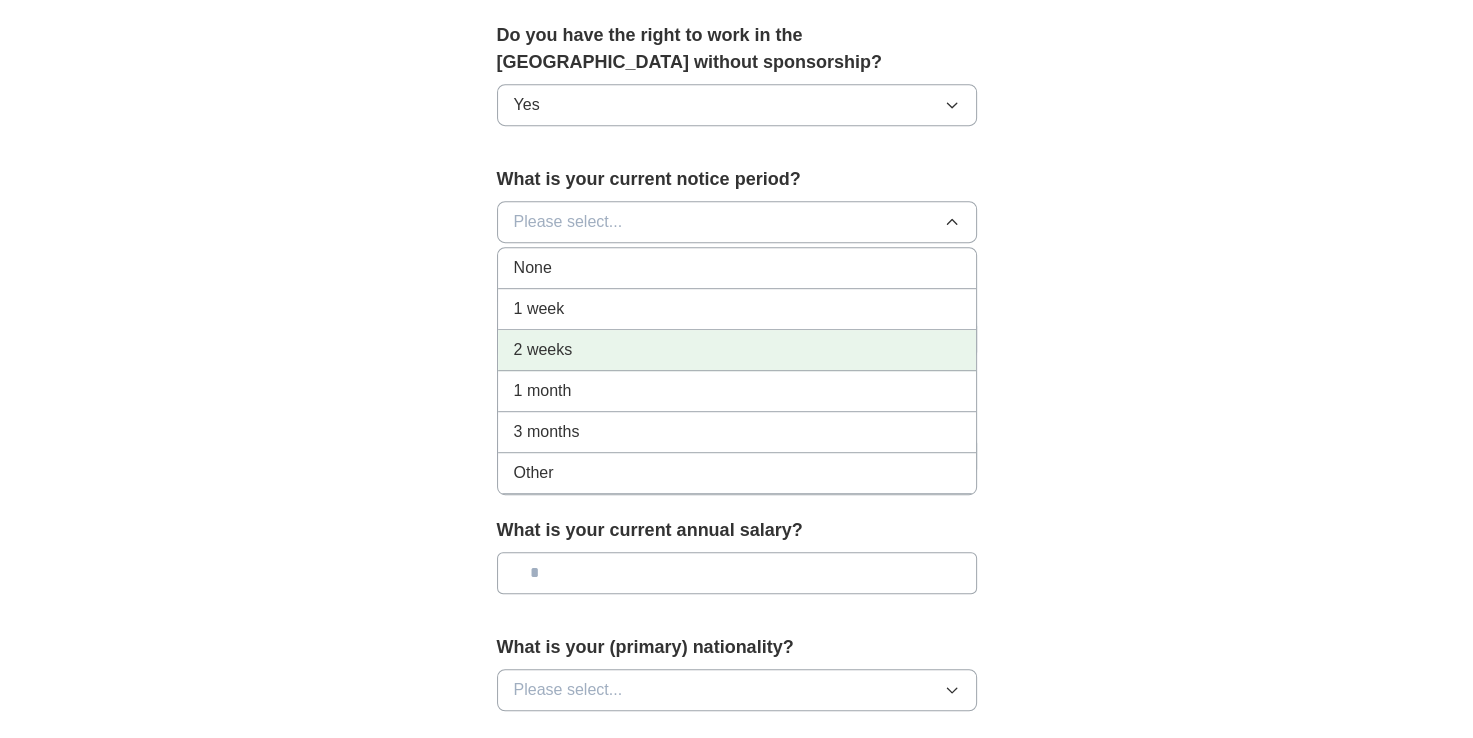 click on "2 weeks" at bounding box center [737, 350] 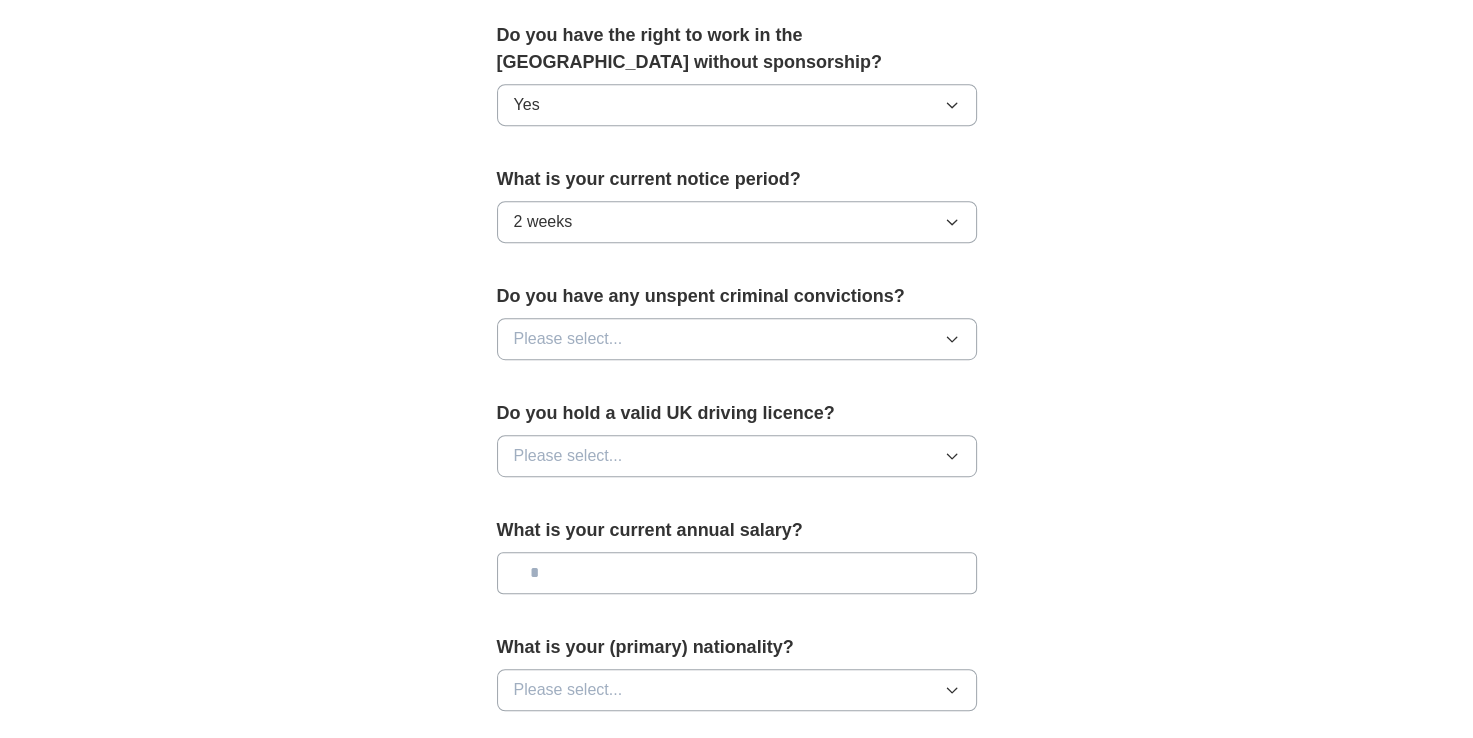 click on "**********" at bounding box center (737, -84) 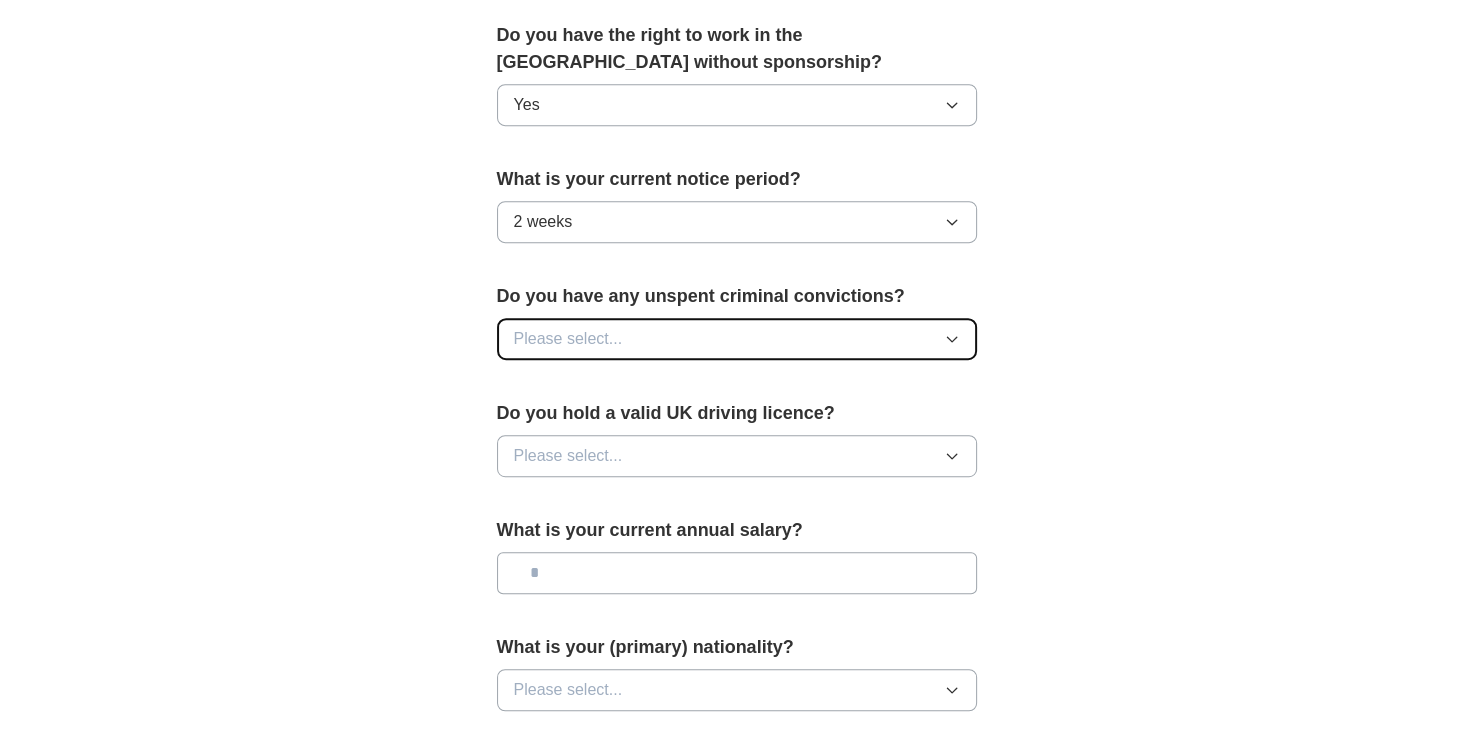 click 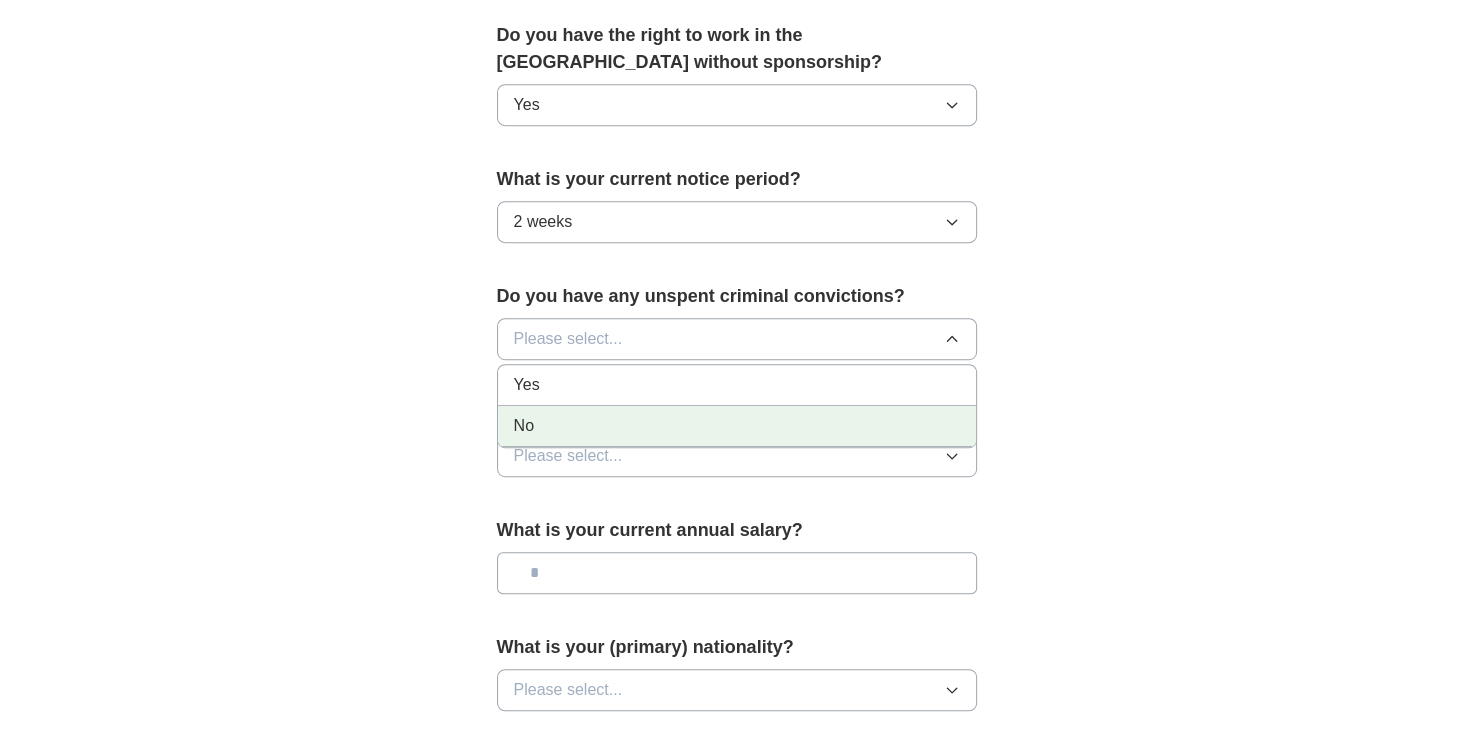 click on "No" at bounding box center (524, 426) 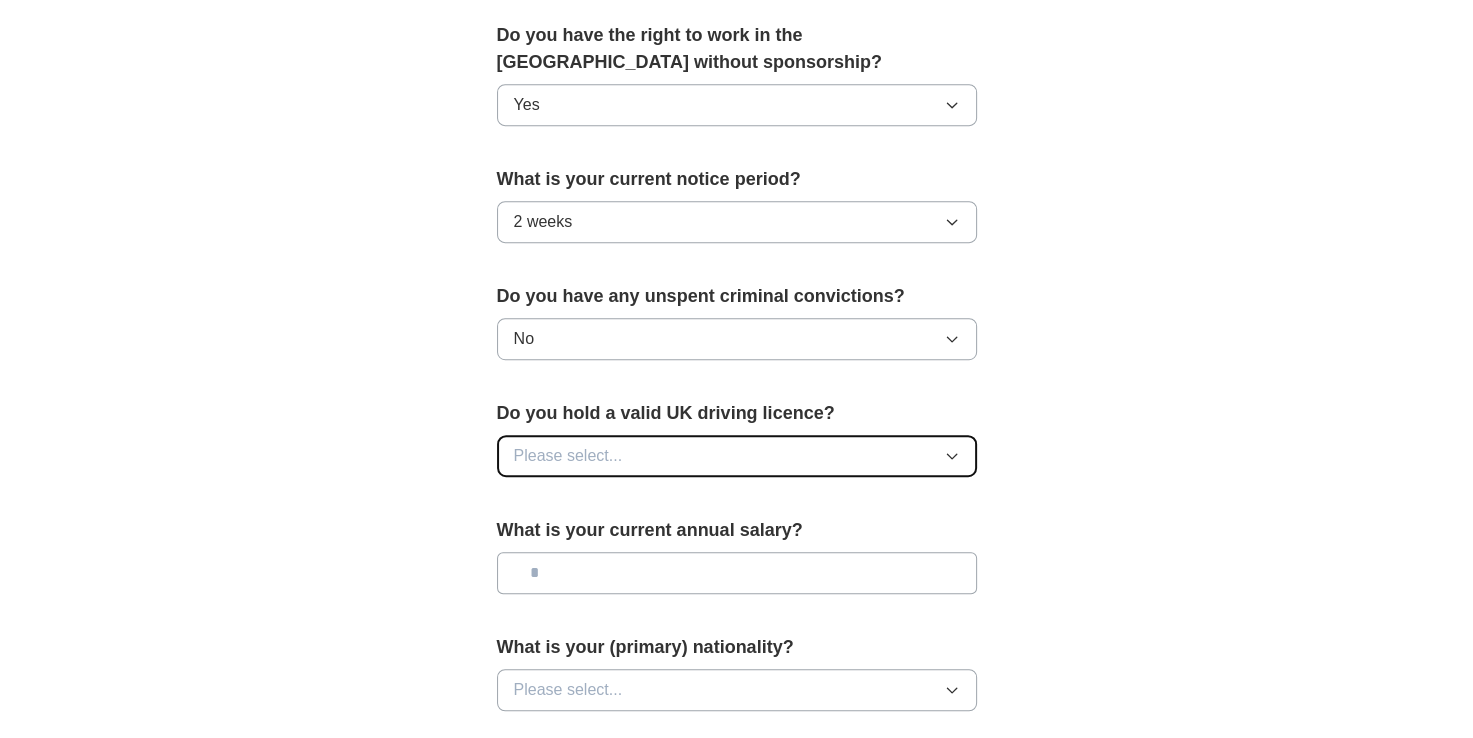 click on "Please select..." at bounding box center [737, 456] 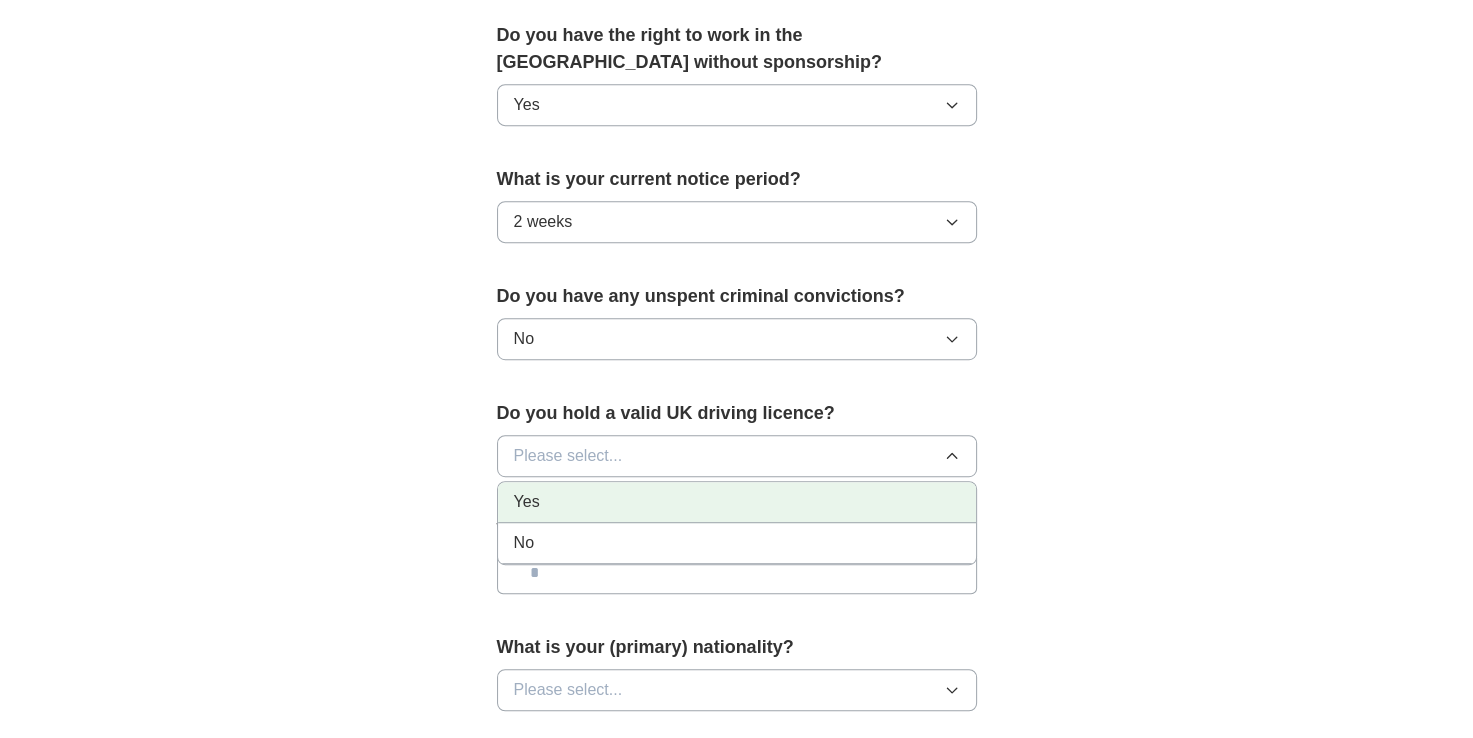 click on "Yes" at bounding box center (737, 502) 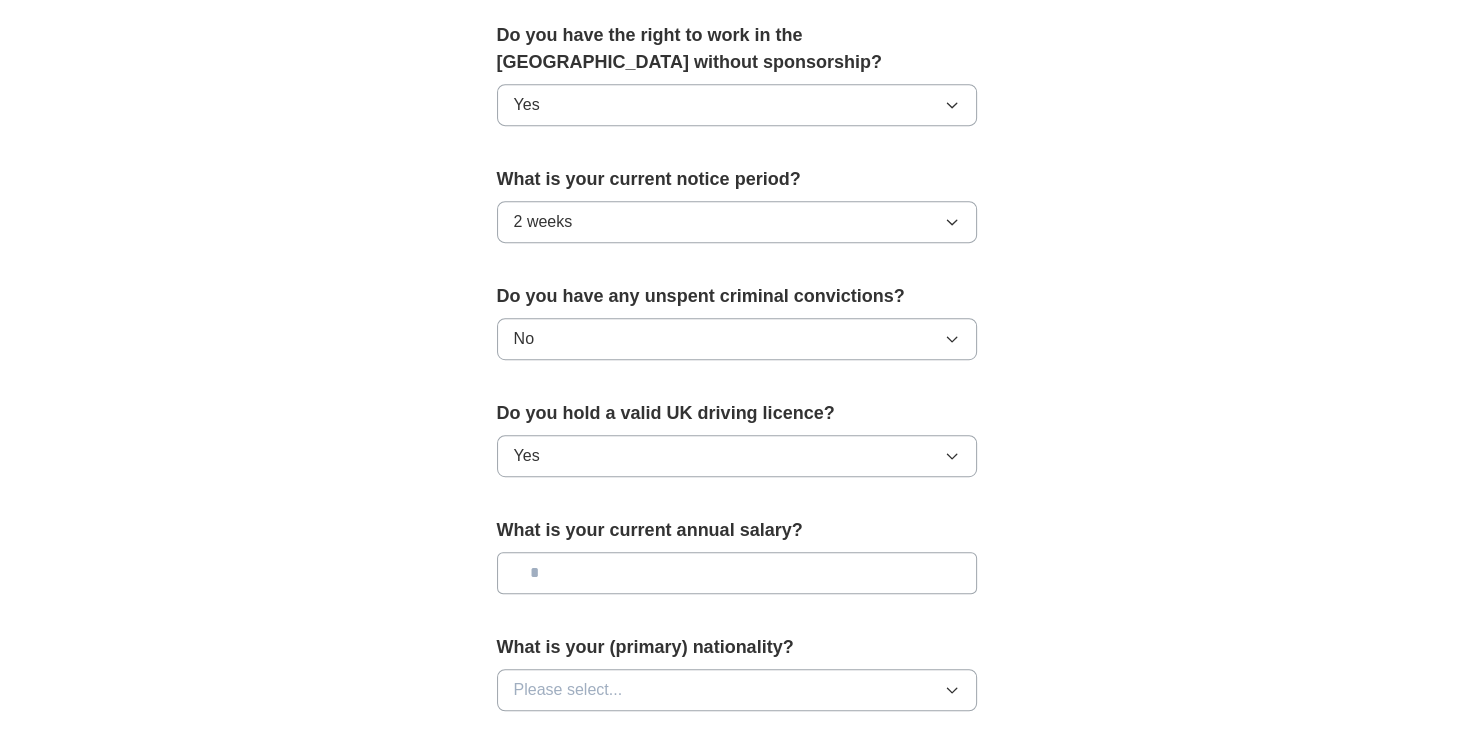 click on "**********" at bounding box center (737, -84) 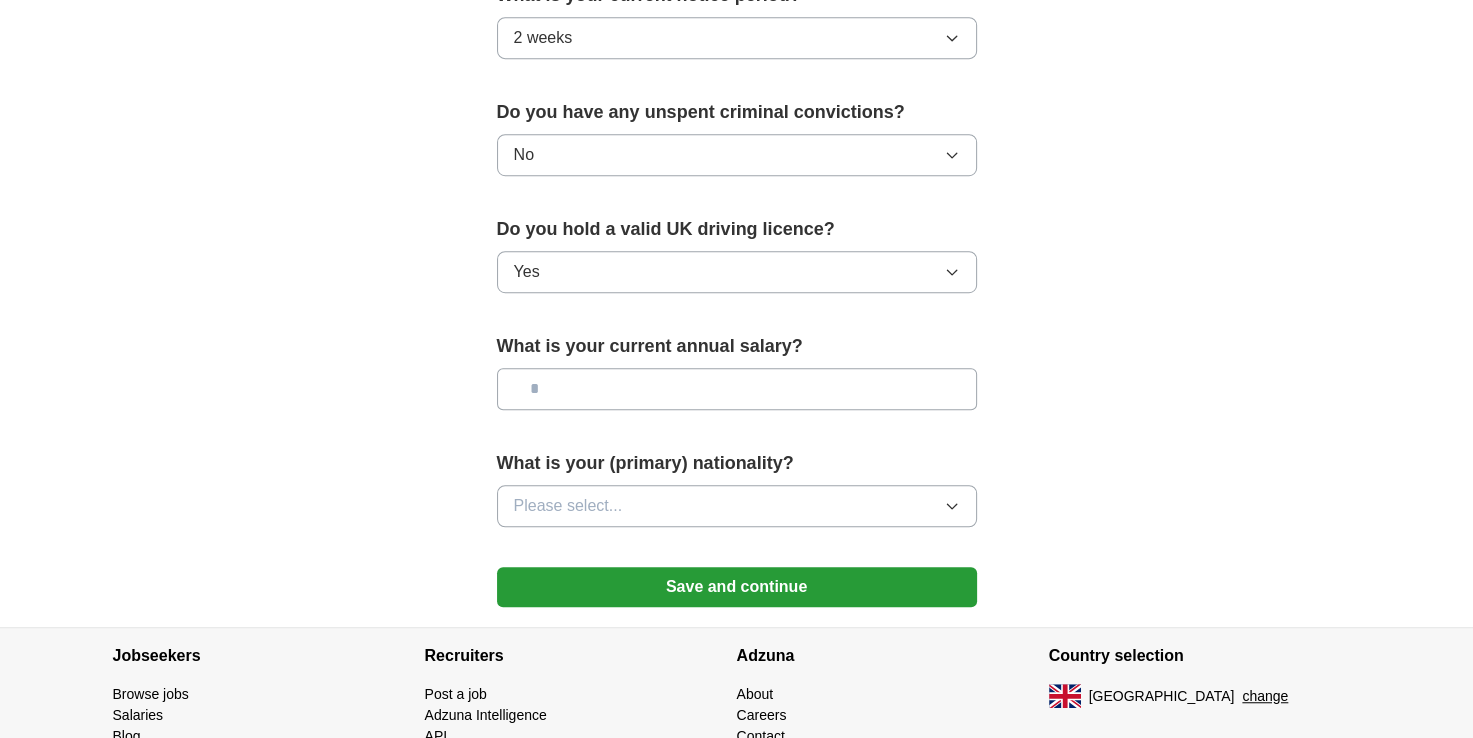 scroll, scrollTop: 1240, scrollLeft: 0, axis: vertical 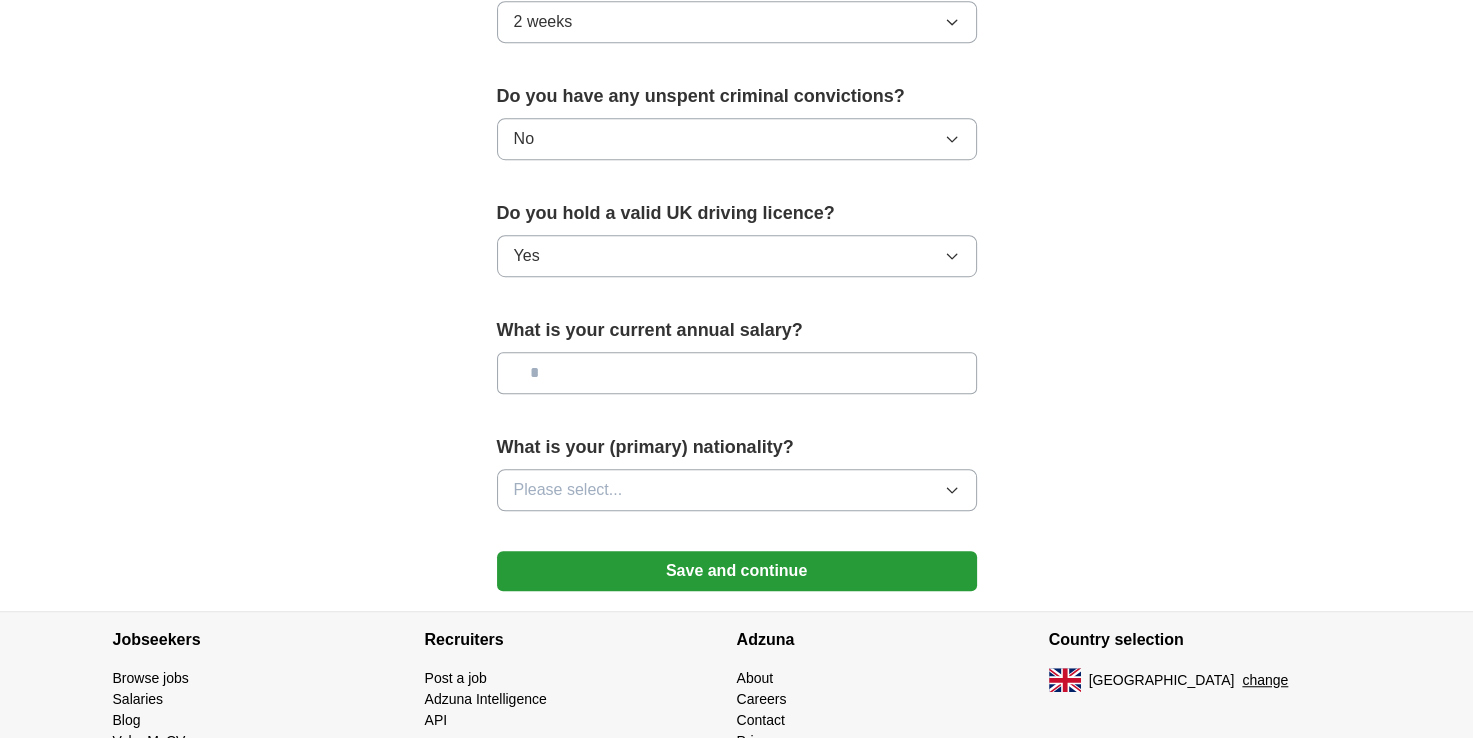 click at bounding box center (737, 373) 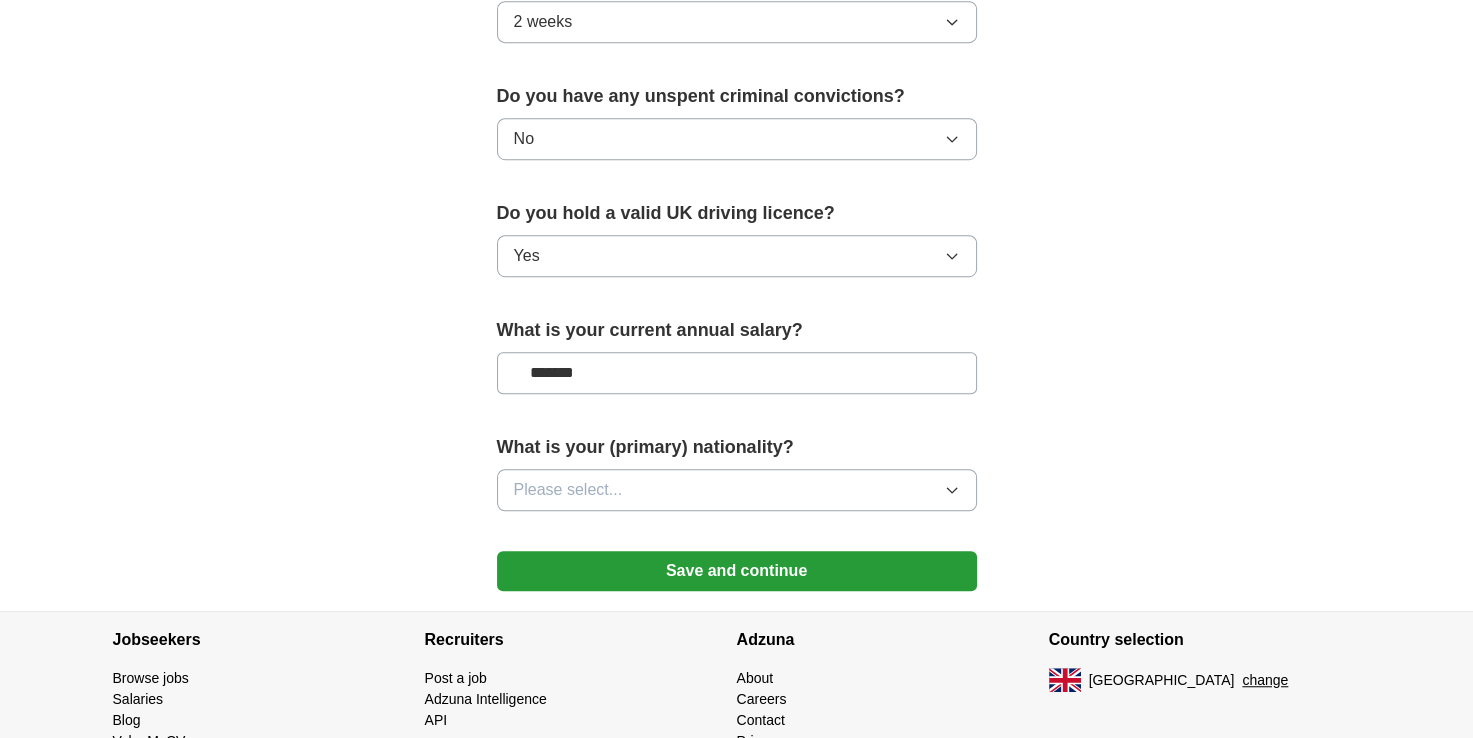 type on "*******" 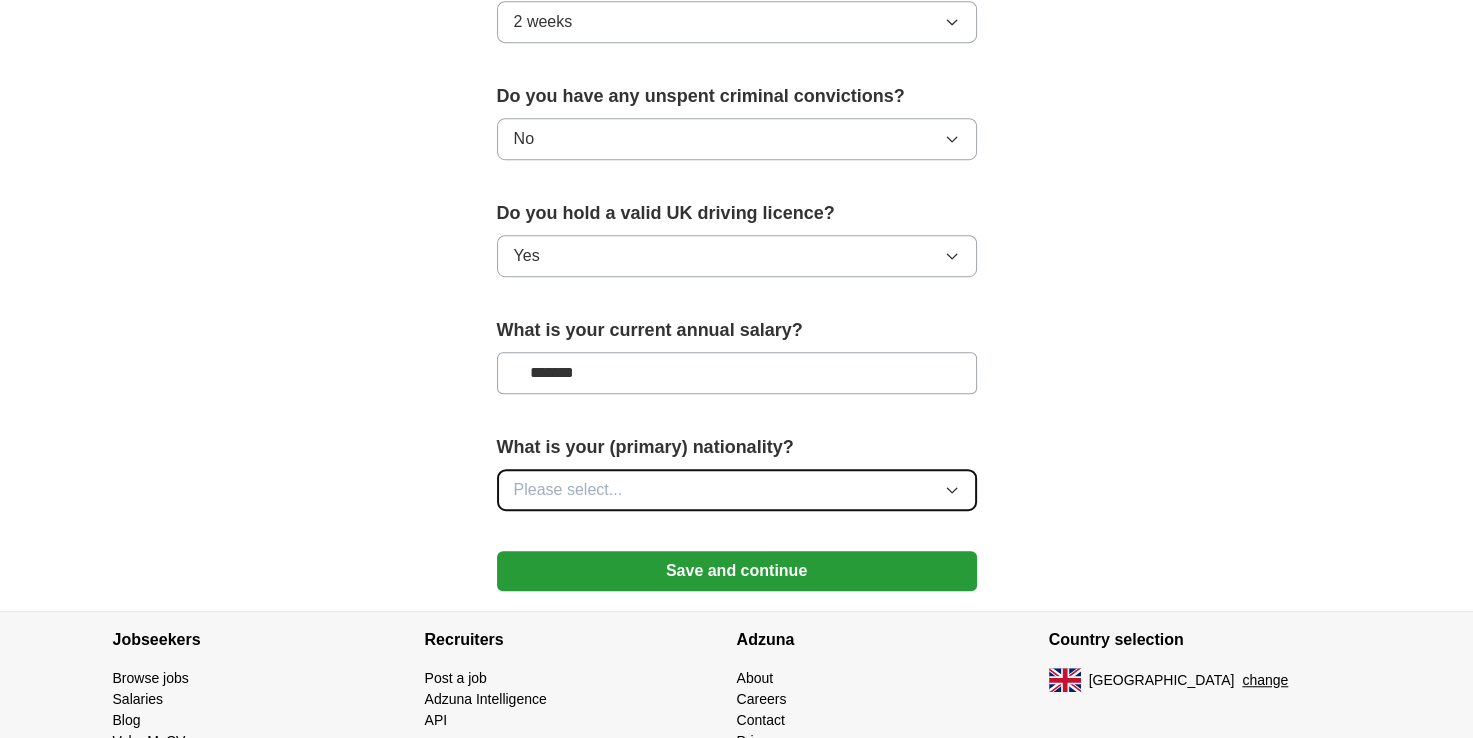 click on "Please select..." at bounding box center [737, 490] 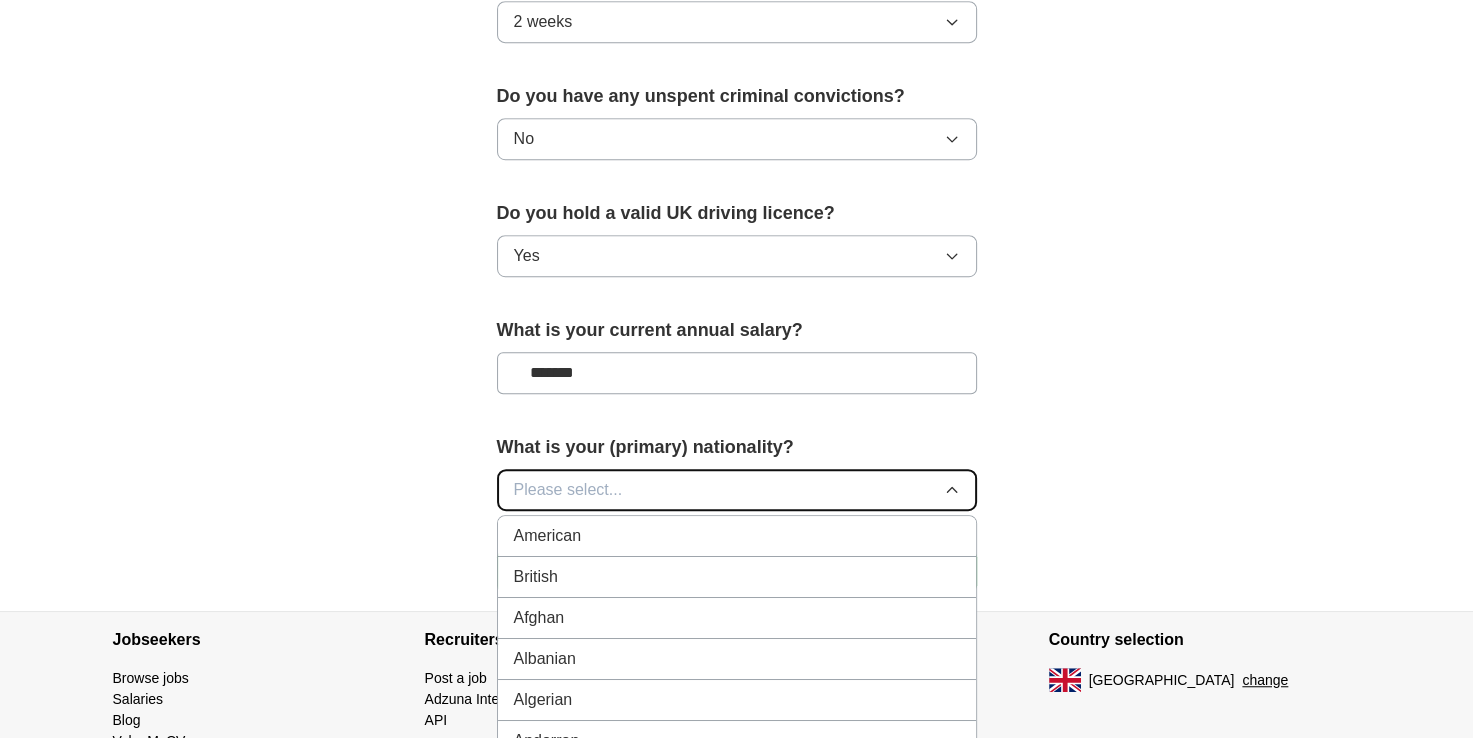 type 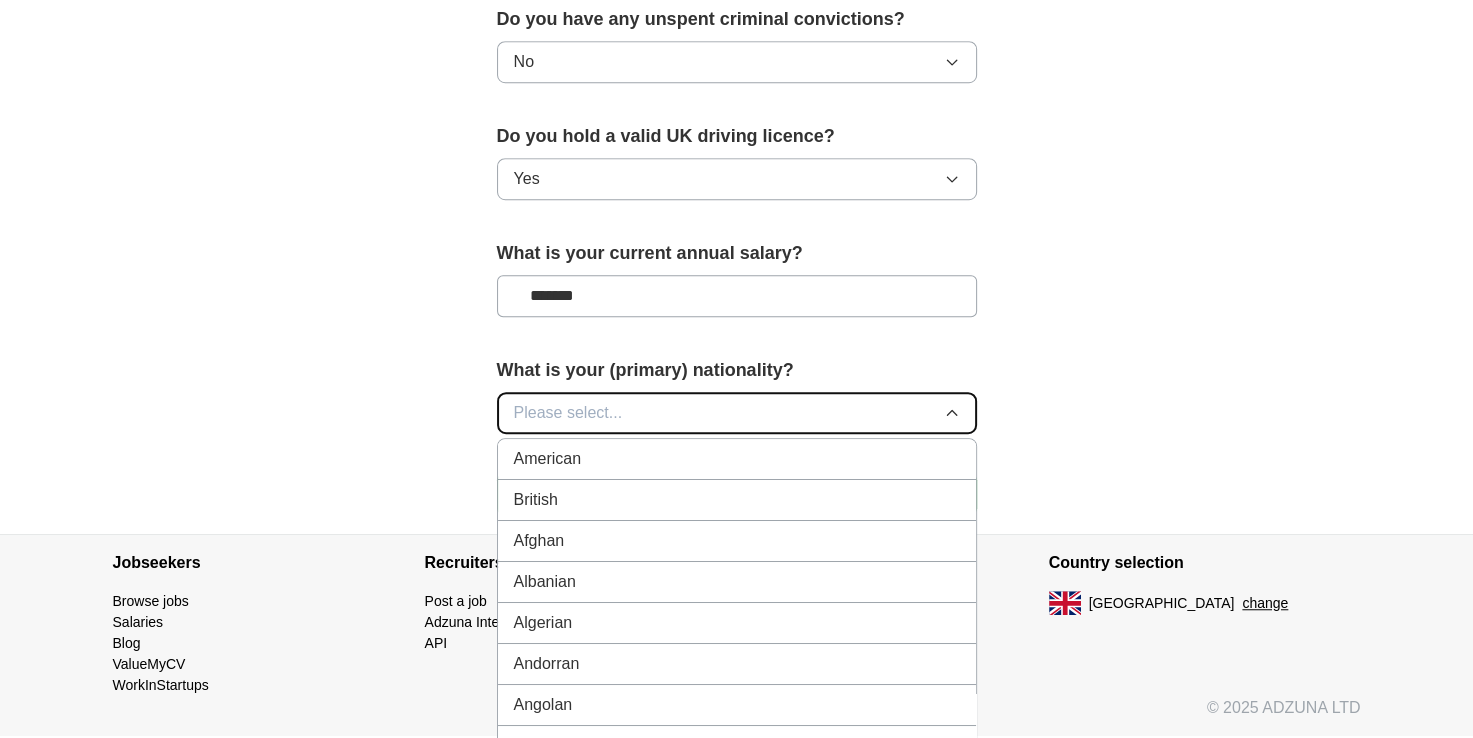 scroll, scrollTop: 1320, scrollLeft: 0, axis: vertical 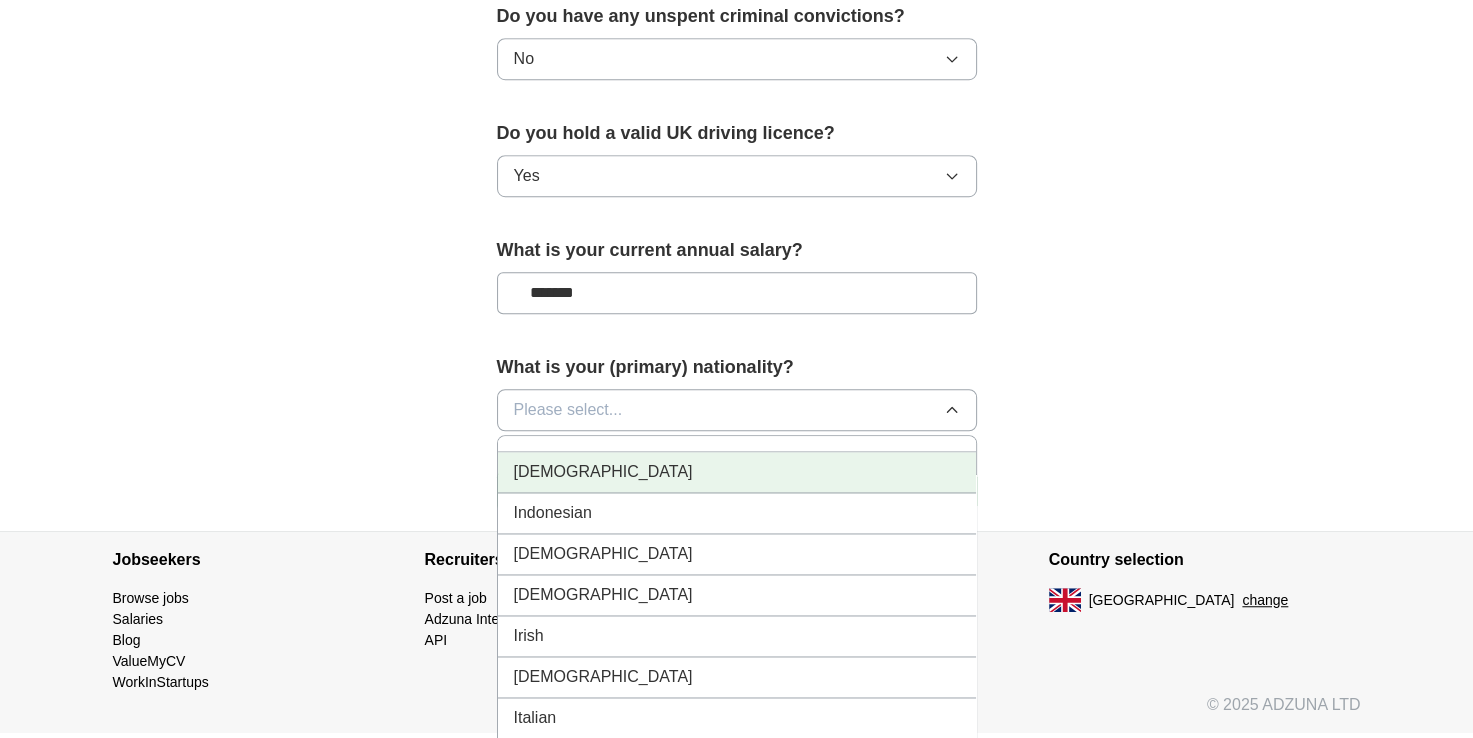 click on "[DEMOGRAPHIC_DATA]" at bounding box center [737, 472] 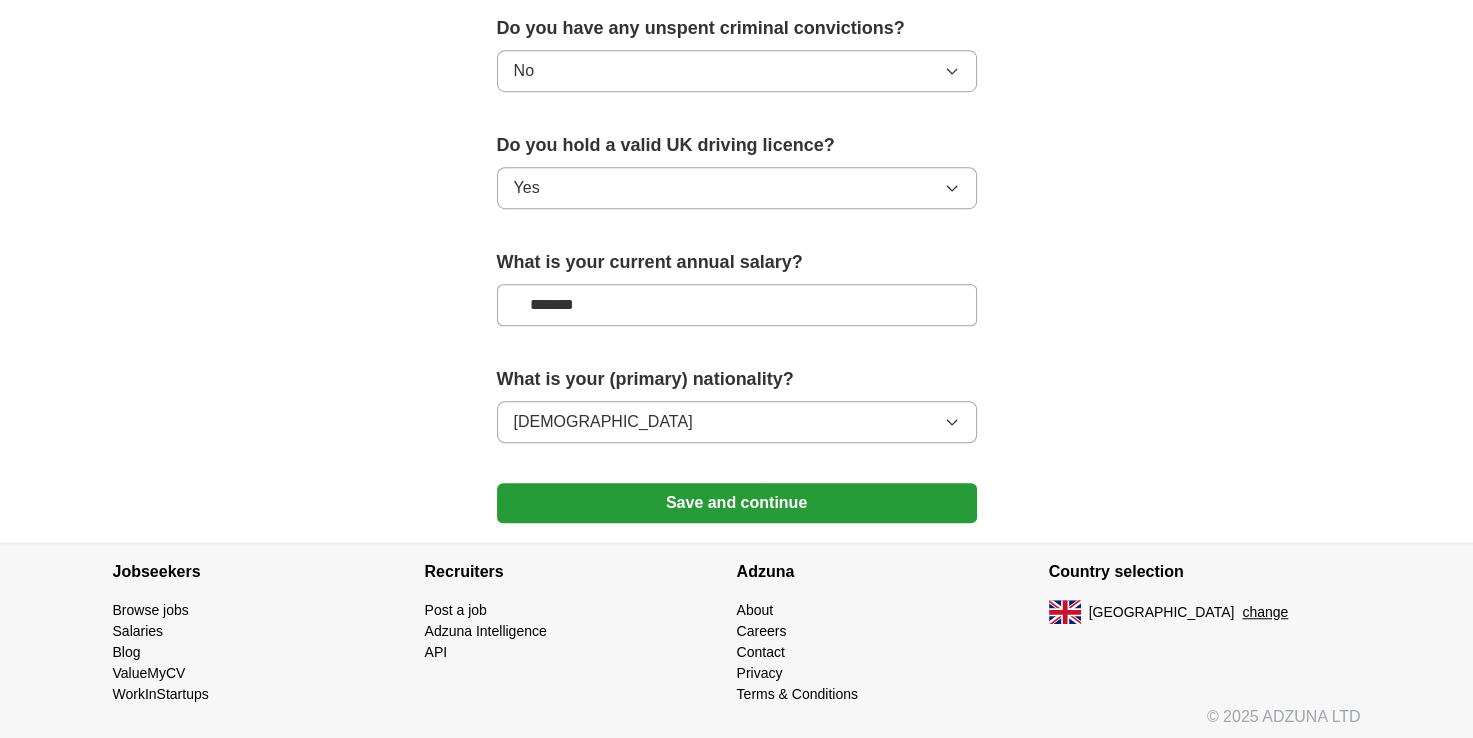 click on "**********" at bounding box center [737, -352] 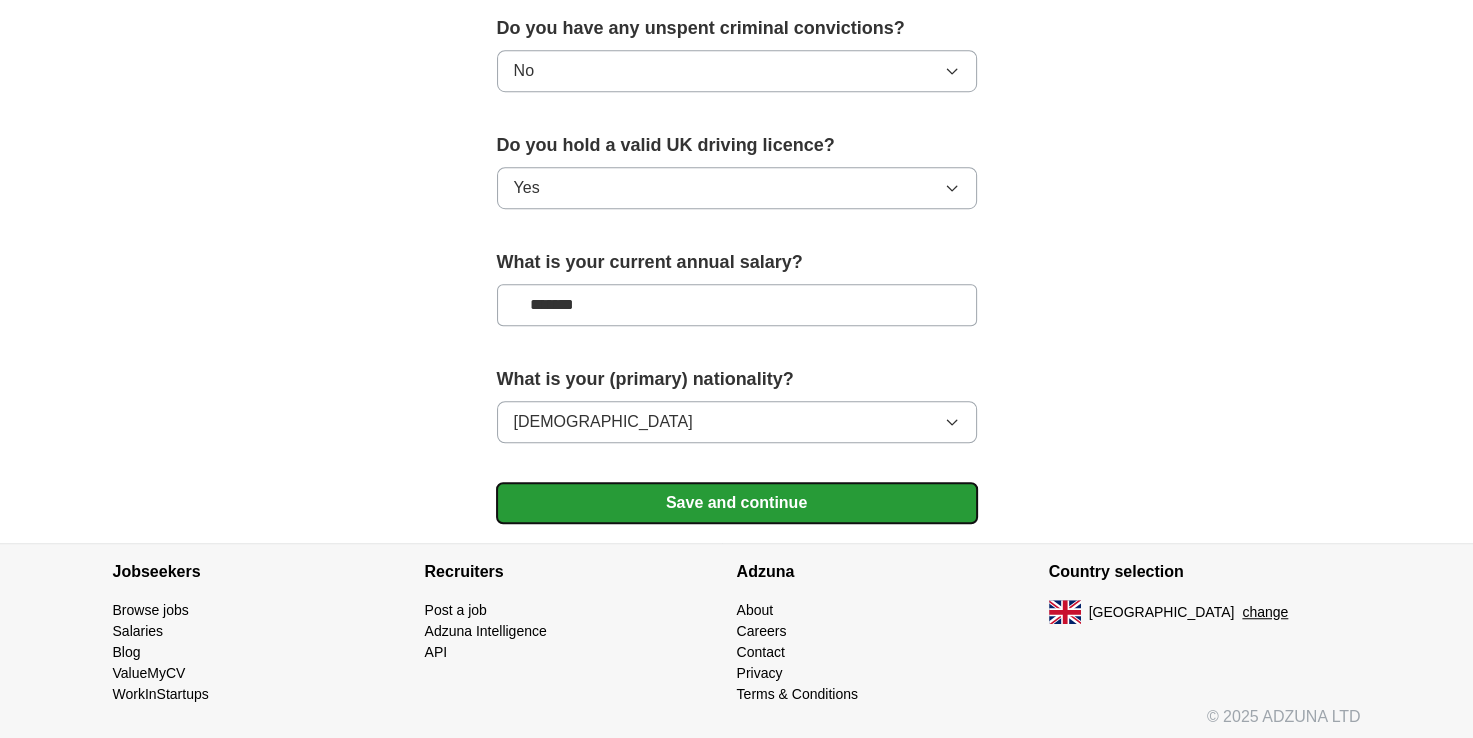 click on "Save and continue" at bounding box center [737, 503] 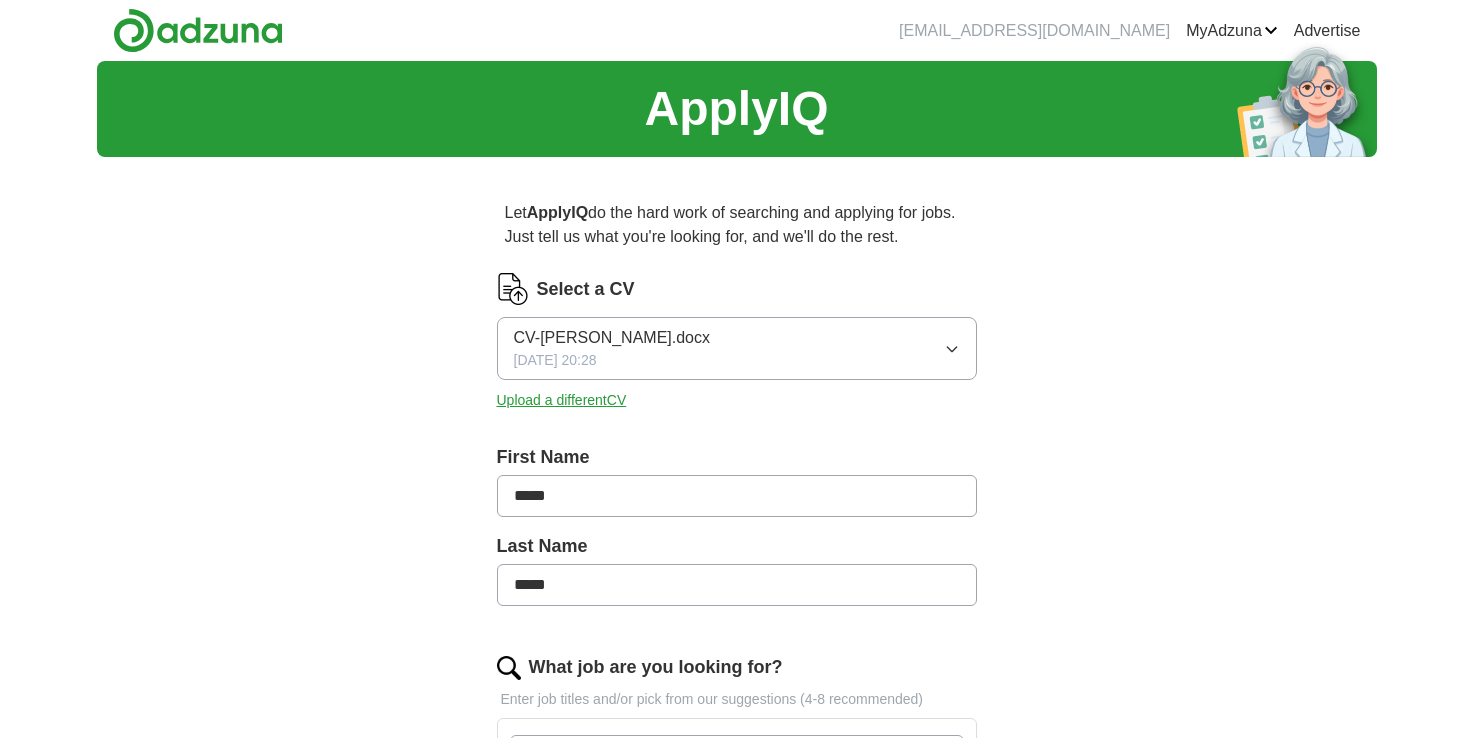 scroll, scrollTop: 0, scrollLeft: 0, axis: both 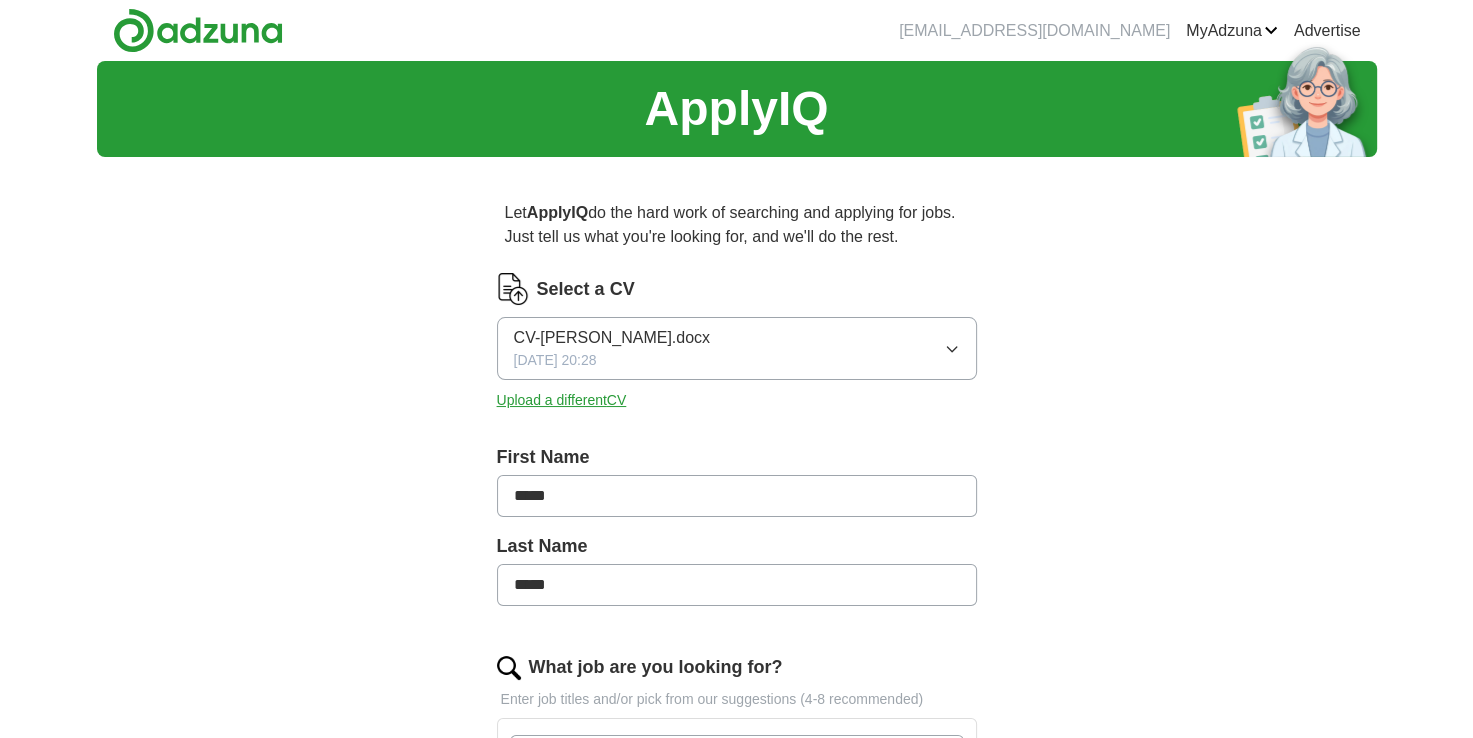 click on "ApplyIQ Let  ApplyIQ  do the hard work of searching and applying for jobs. Just tell us what you're looking for, and we'll do the rest. Select a CV CV-[PERSON_NAME].docx [DATE] 20:28 Upload a different  CV First Name ***** Last Name ***** What job are you looking for? Enter job titles and/or pick from our suggestions (4-8 recommended) Where do you want to work? Telford × 25 mile radius What's your minimum salary? At least  £ 29k   per year £ 20 k £ 100 k+ Update ApplyIQ settings Go to dashboard" at bounding box center [737, 761] 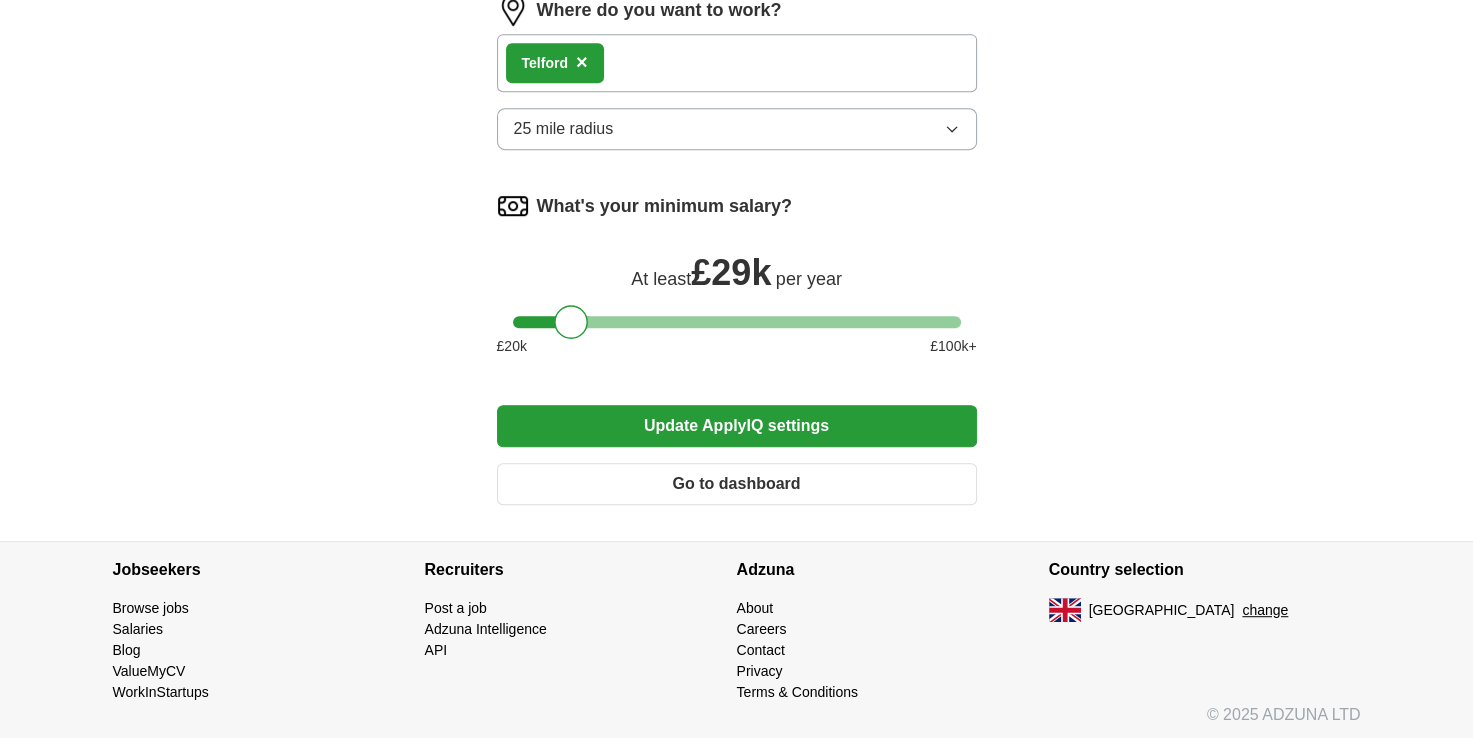 scroll, scrollTop: 1061, scrollLeft: 0, axis: vertical 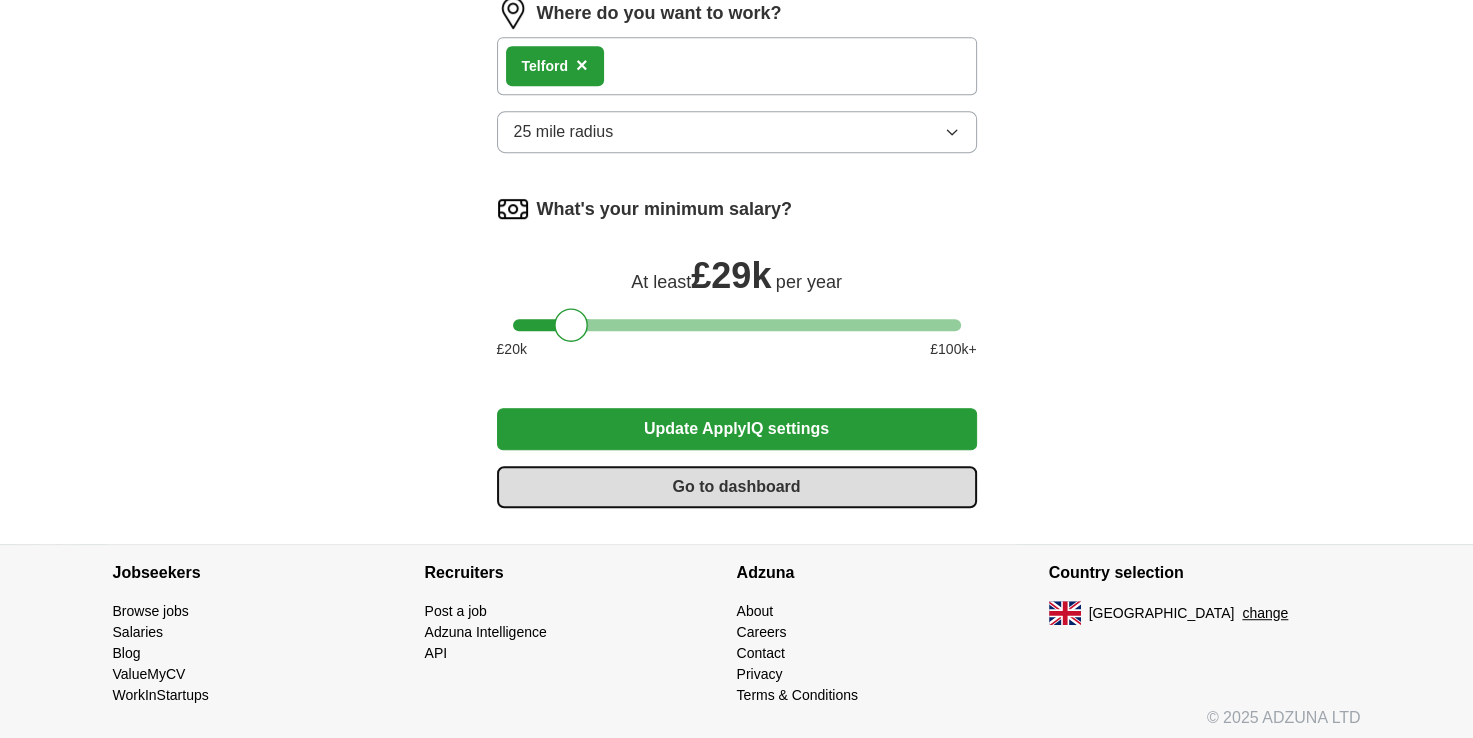 click on "Go to dashboard" at bounding box center [737, 487] 